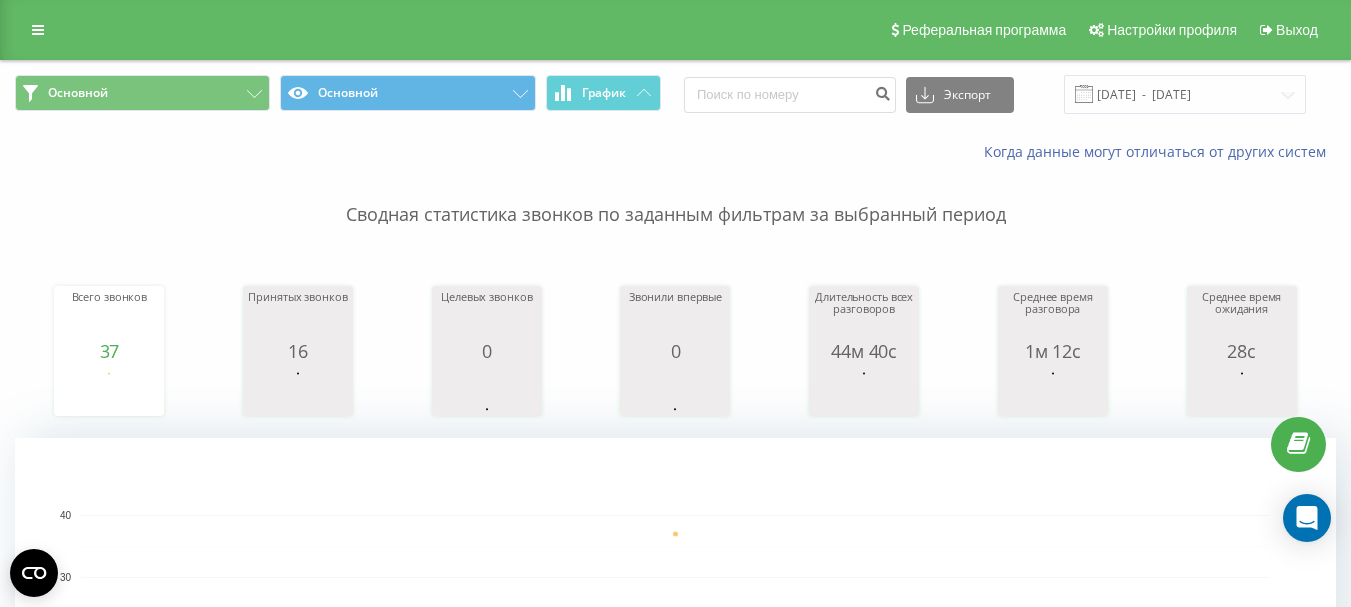 scroll, scrollTop: 0, scrollLeft: 0, axis: both 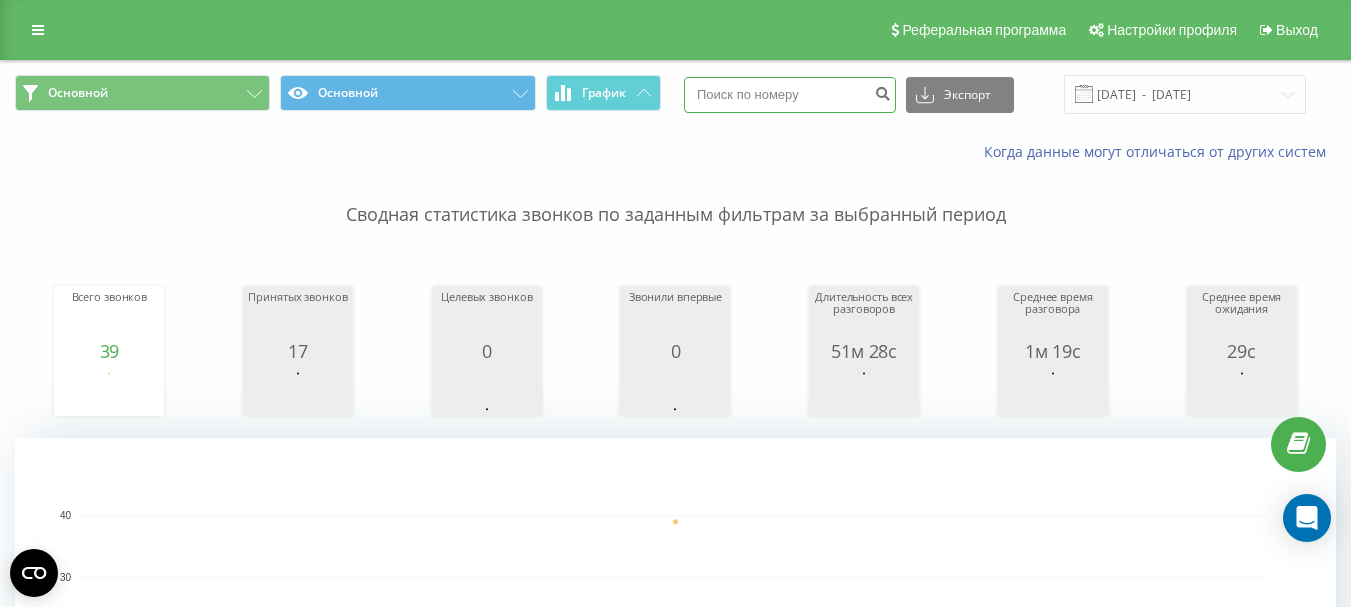 click at bounding box center (790, 95) 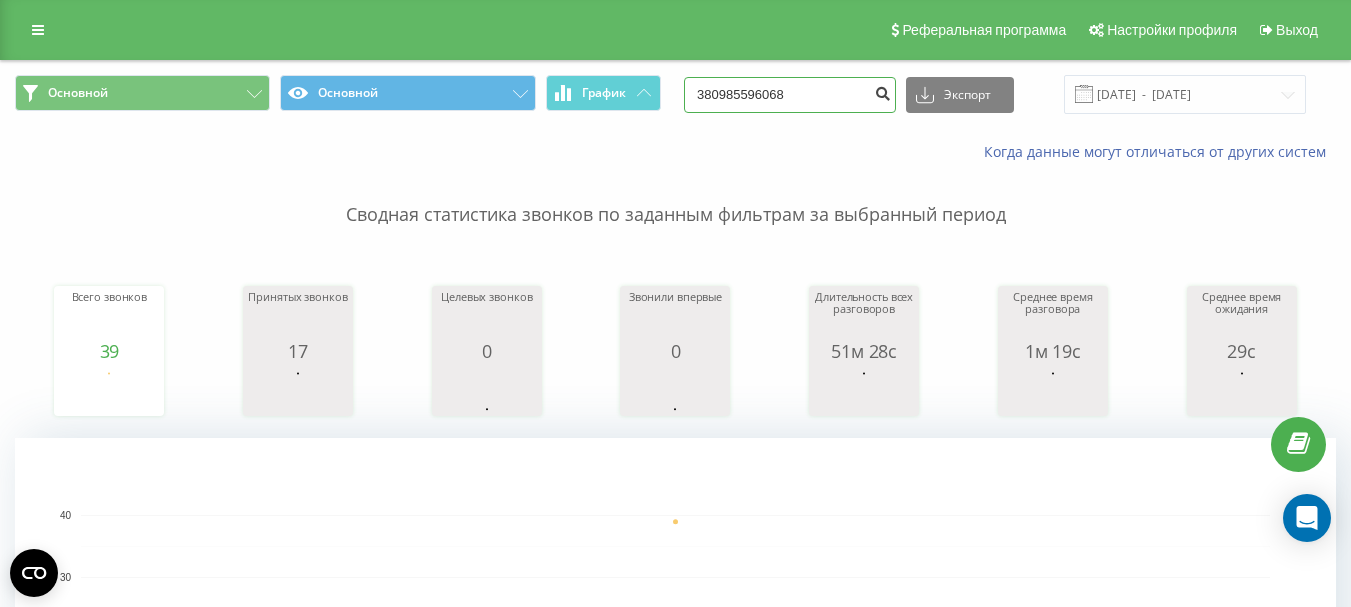 type on "380985596068" 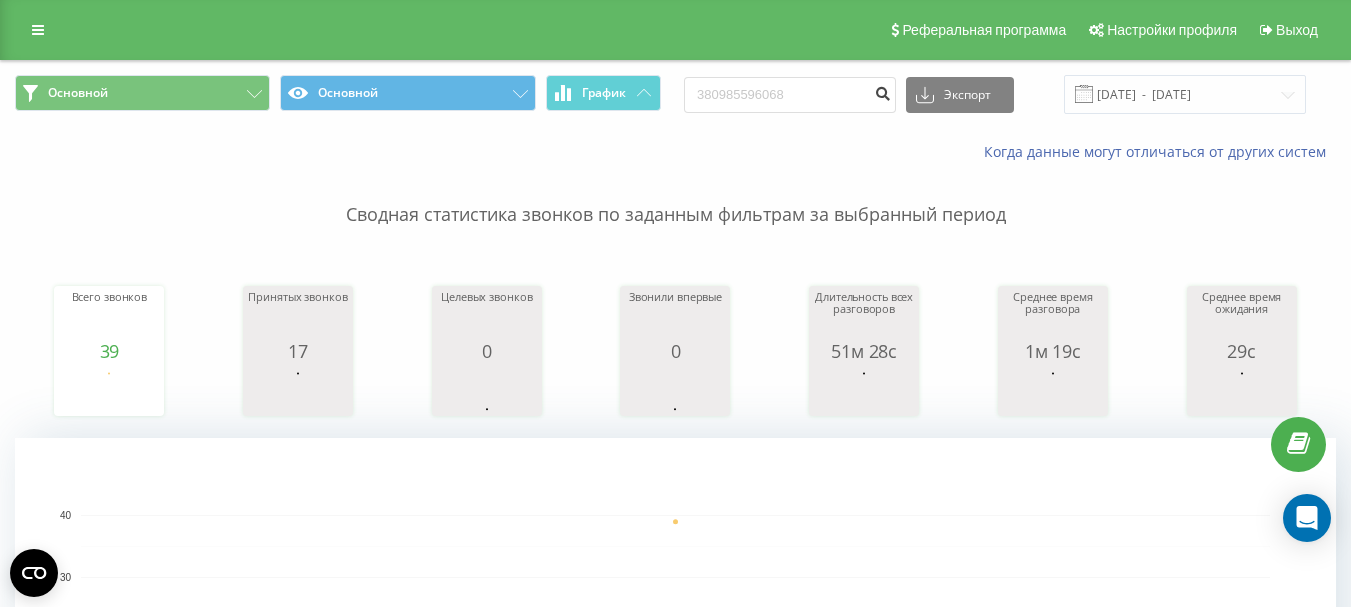 click at bounding box center (882, 91) 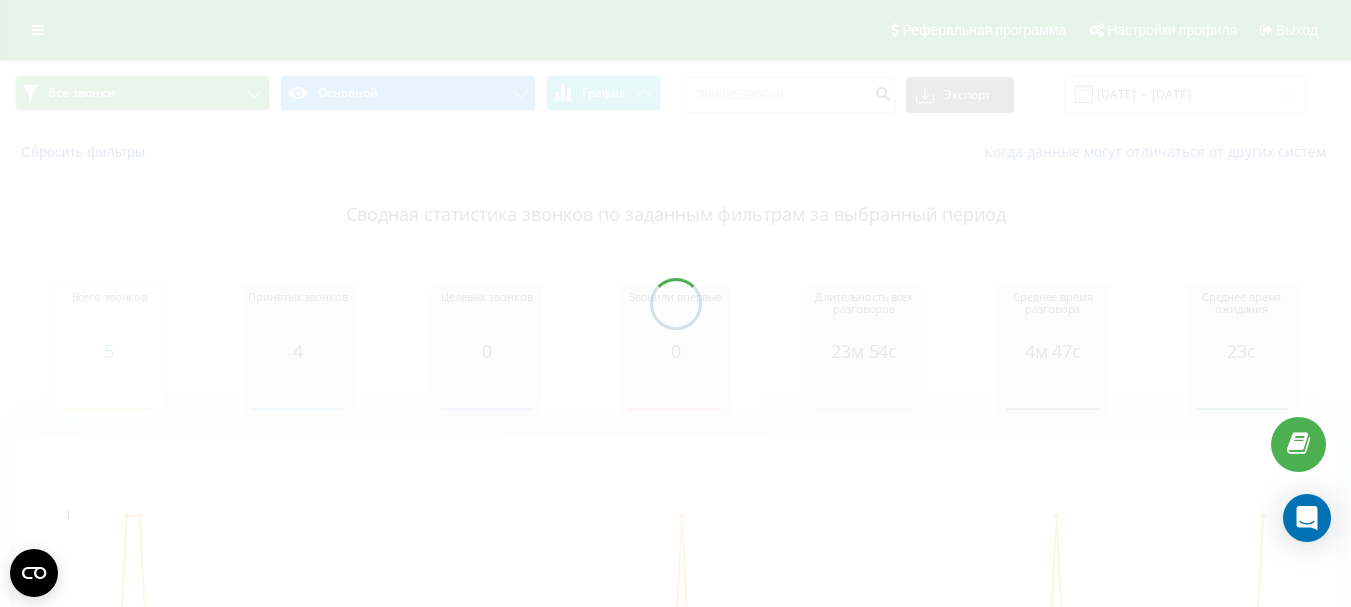 scroll, scrollTop: 0, scrollLeft: 0, axis: both 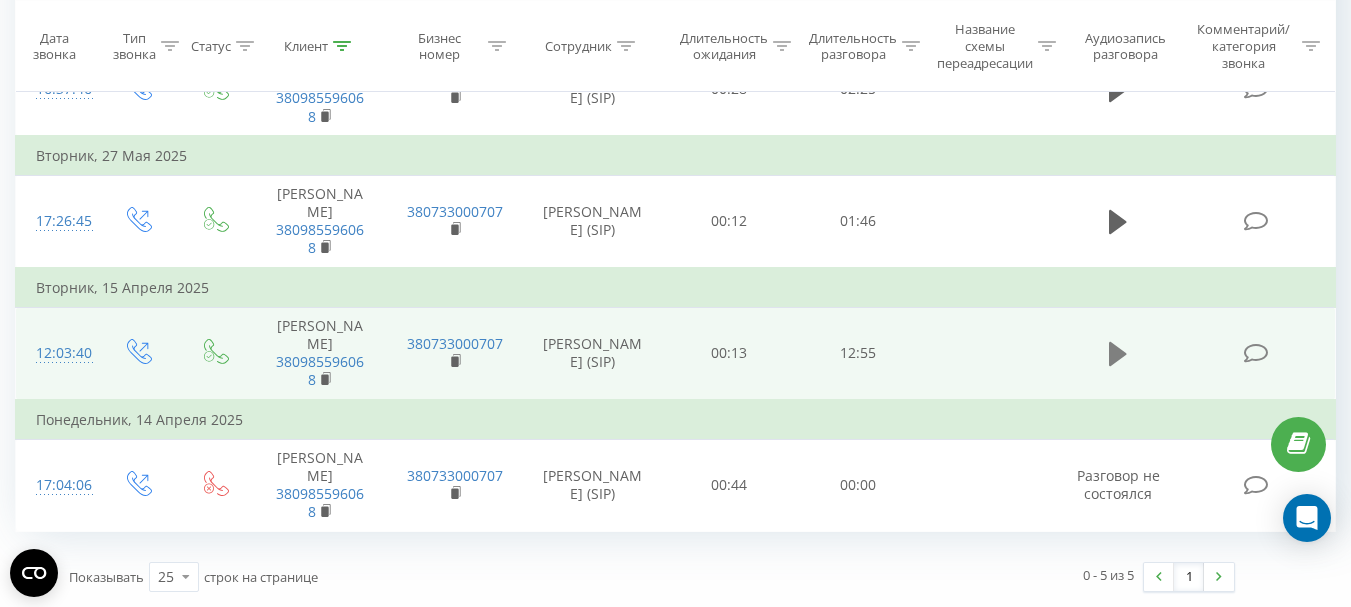 click 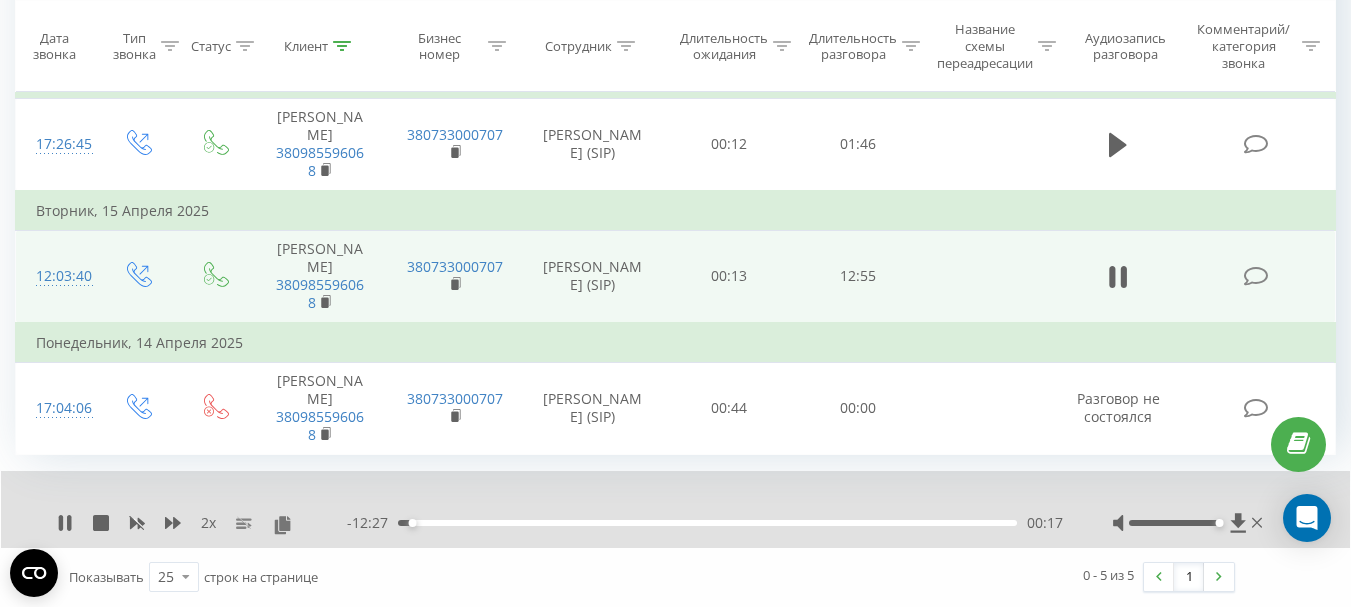 drag, startPoint x: 1173, startPoint y: 600, endPoint x: 1365, endPoint y: 597, distance: 192.02344 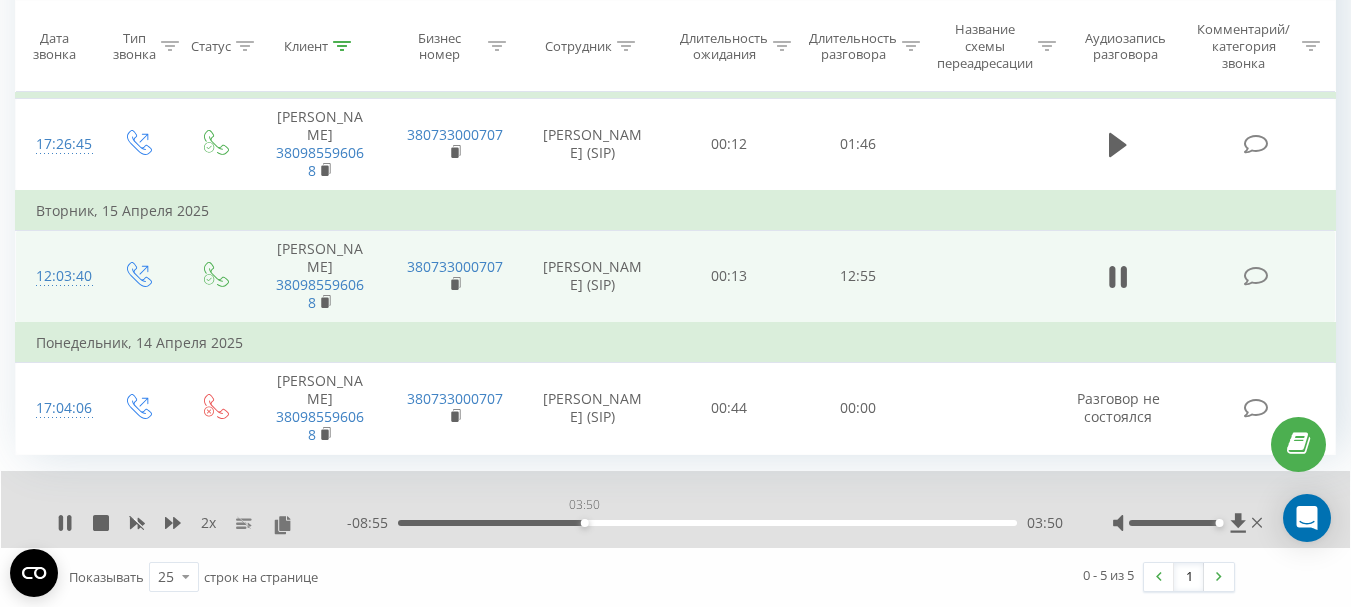click on "03:50" at bounding box center (707, 523) 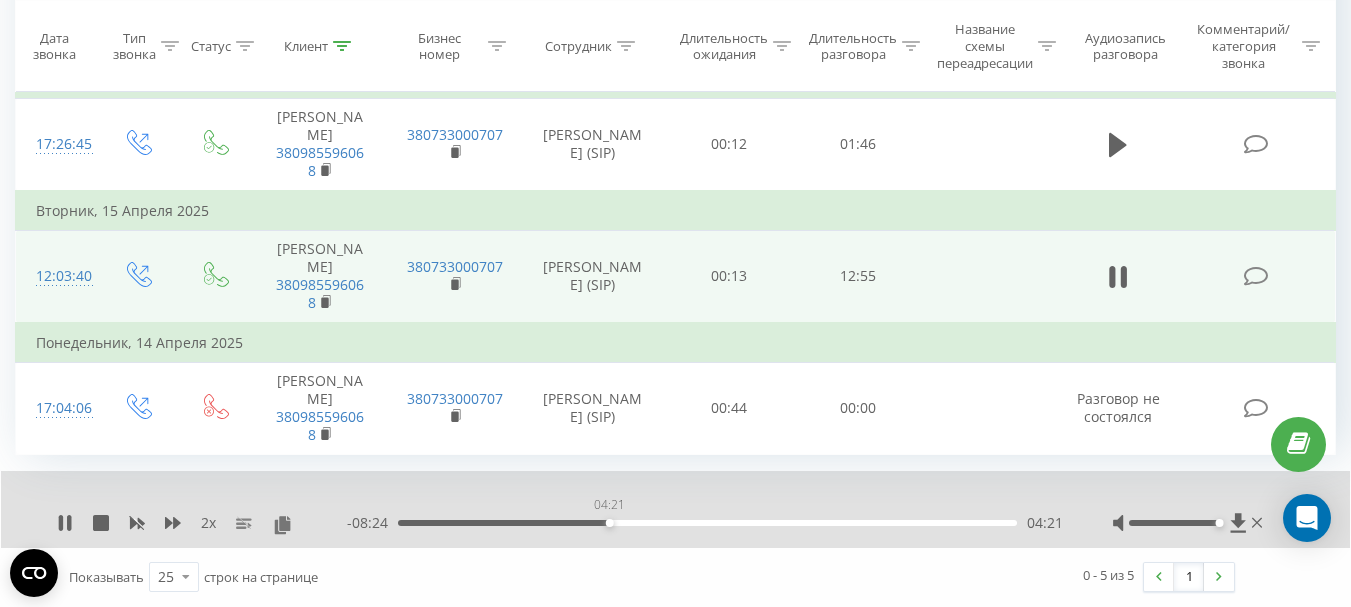 click on "04:21" at bounding box center [707, 523] 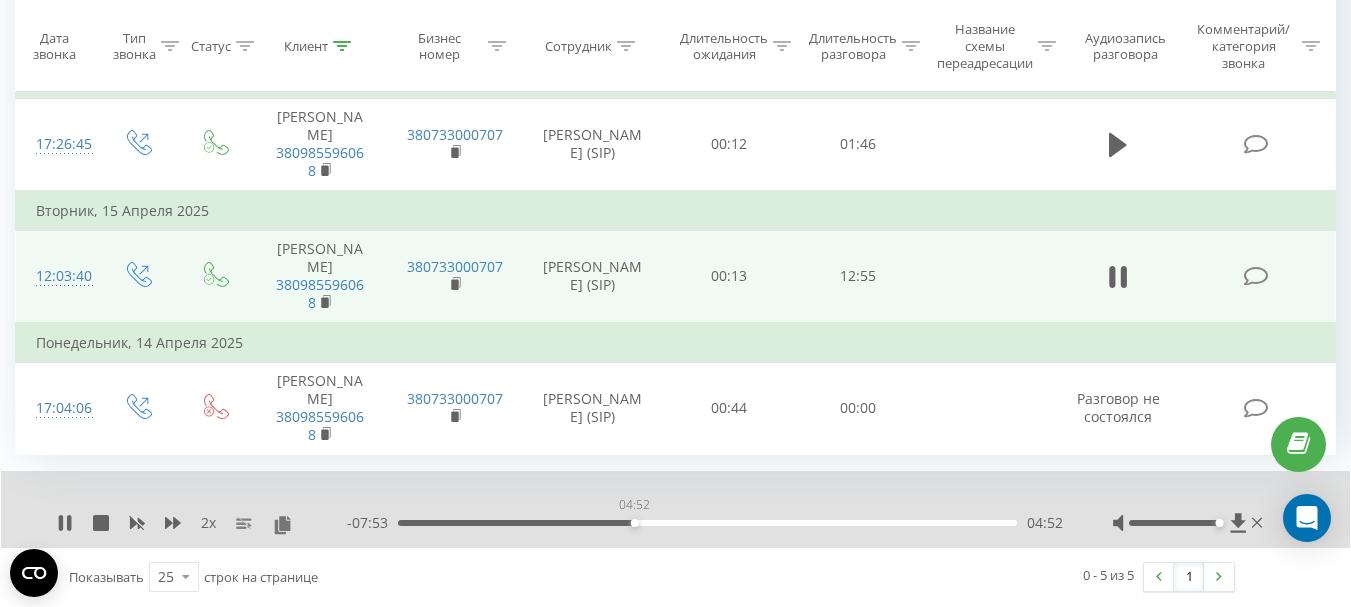 click on "04:52" at bounding box center [707, 523] 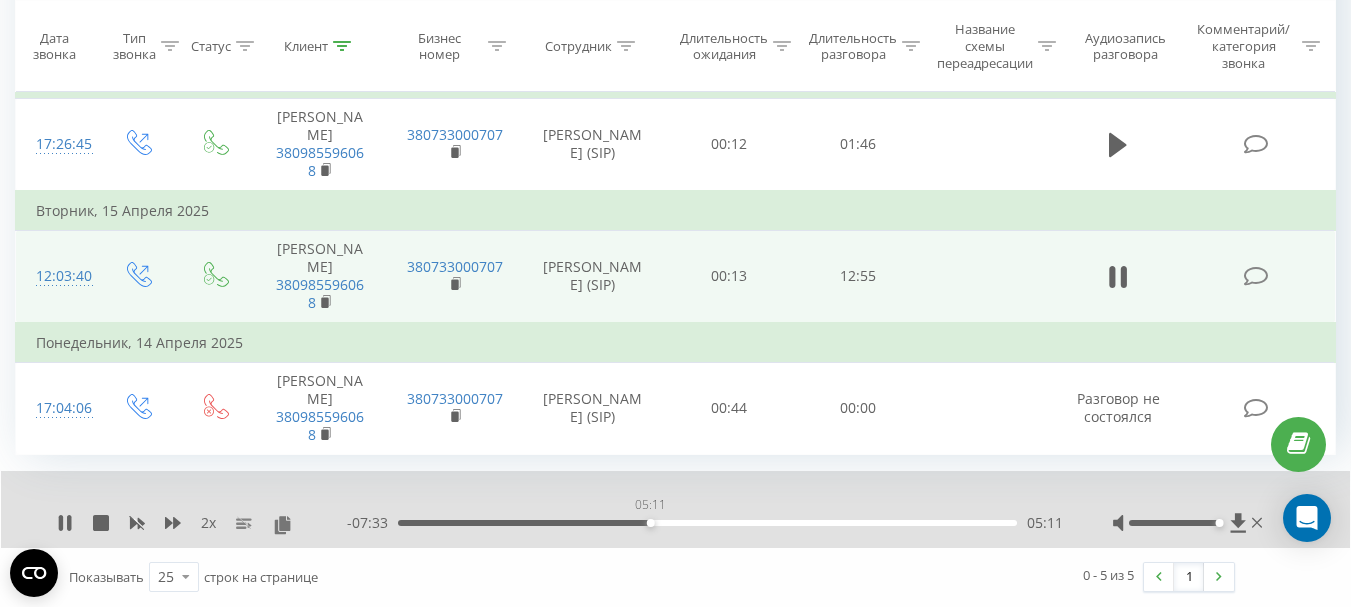 click on "05:11" at bounding box center (707, 523) 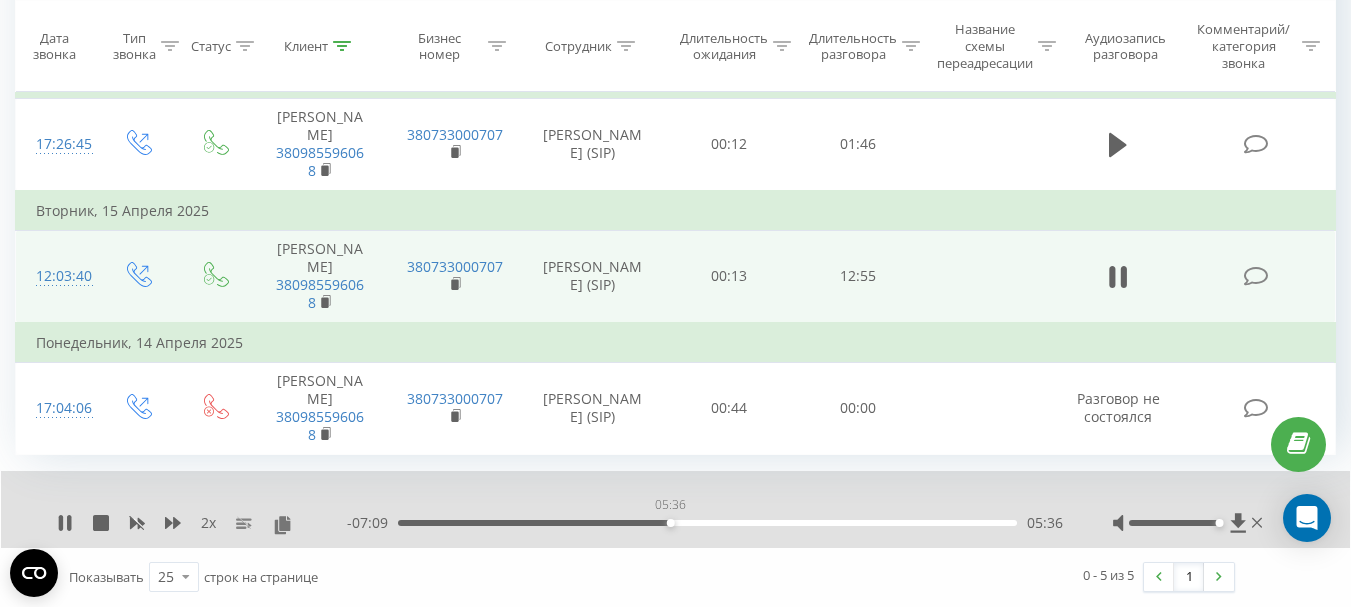 click on "05:36" at bounding box center (707, 523) 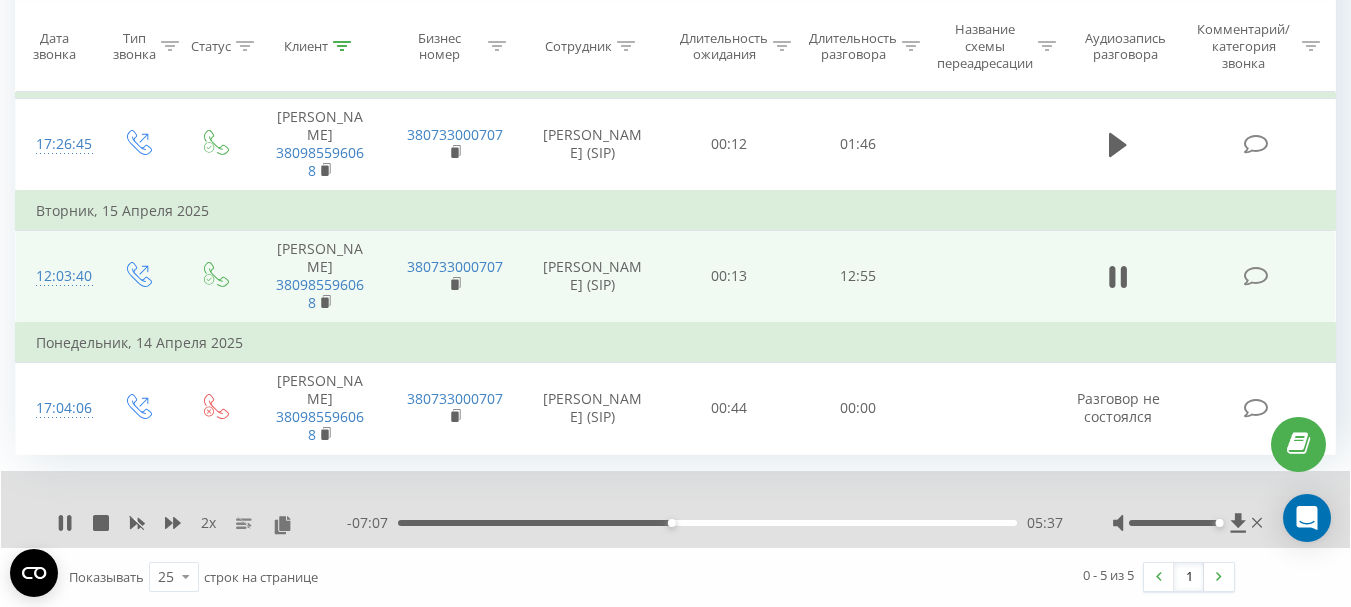 click on "05:37" at bounding box center (707, 523) 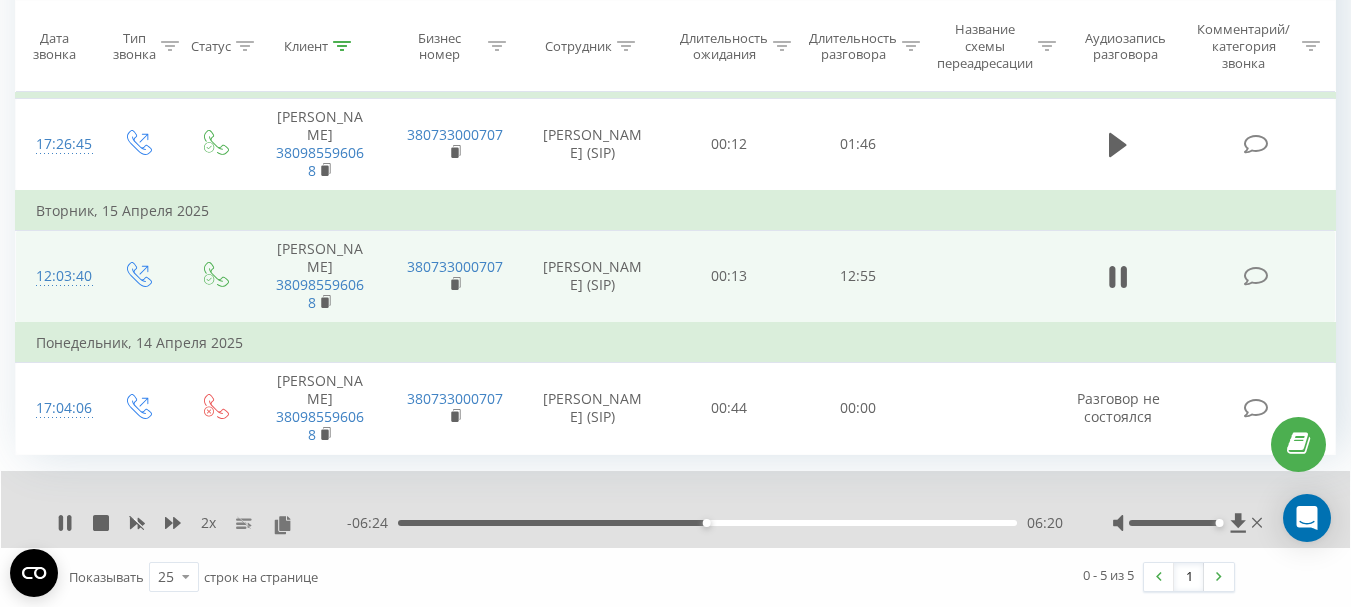 click on "06:20" at bounding box center [707, 523] 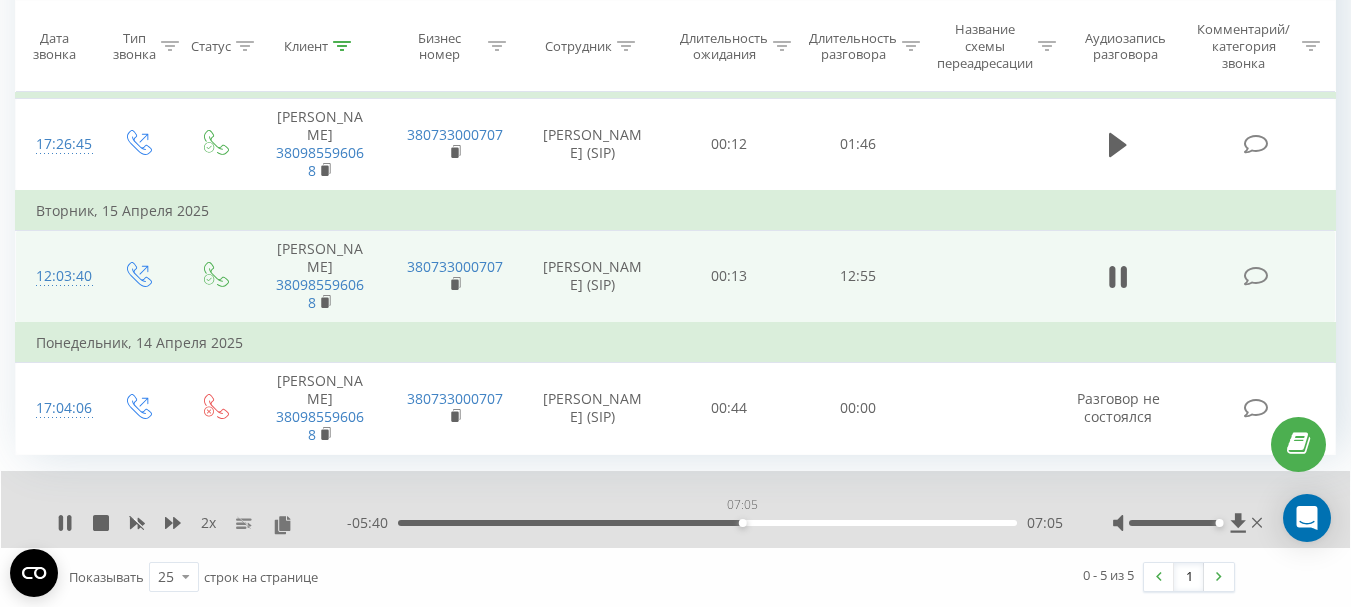 click on "07:05" at bounding box center [707, 523] 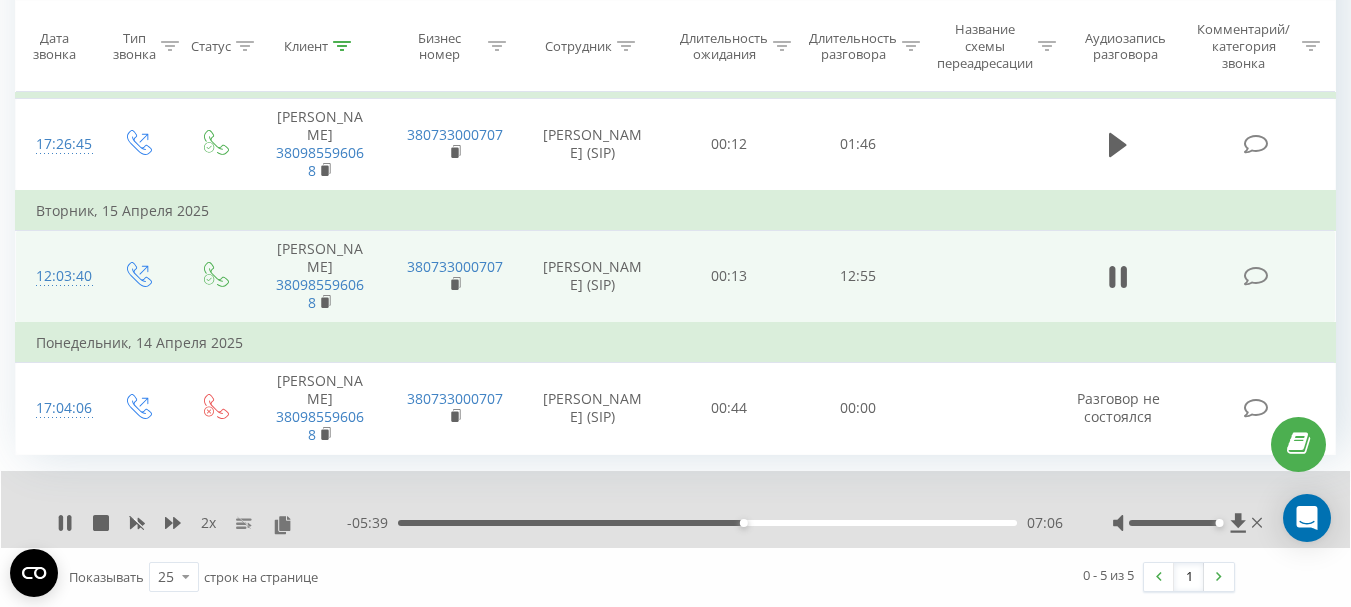 click on "07:06" at bounding box center (707, 523) 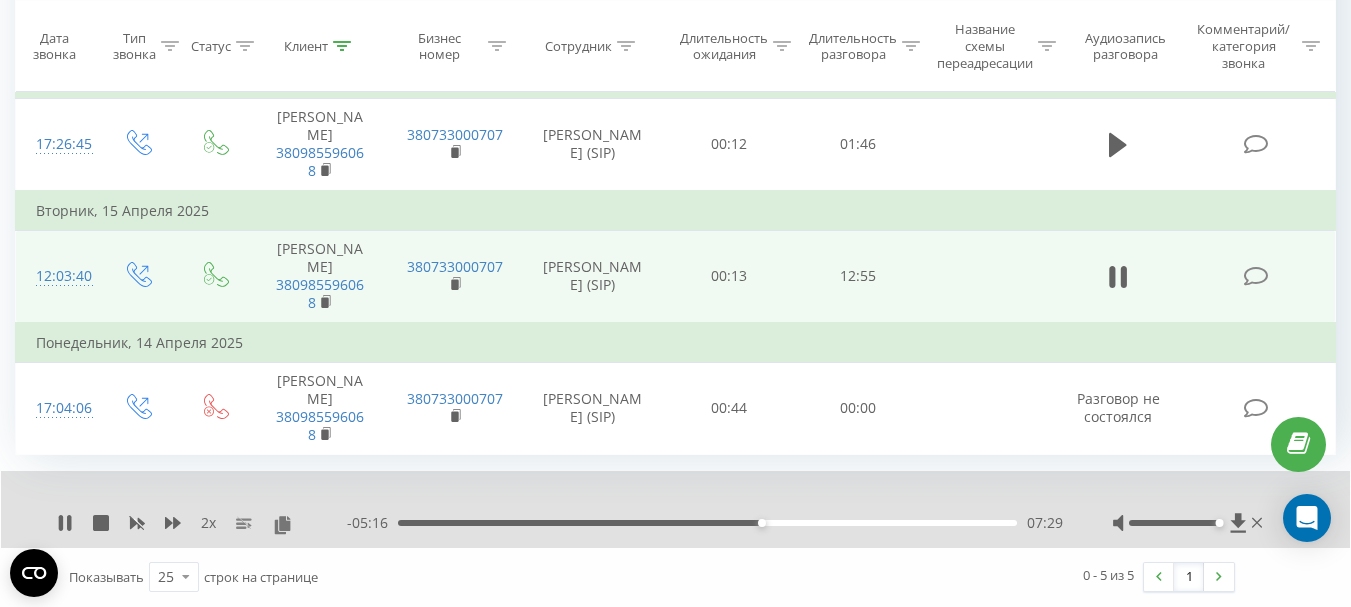 click on "07:29" at bounding box center [707, 523] 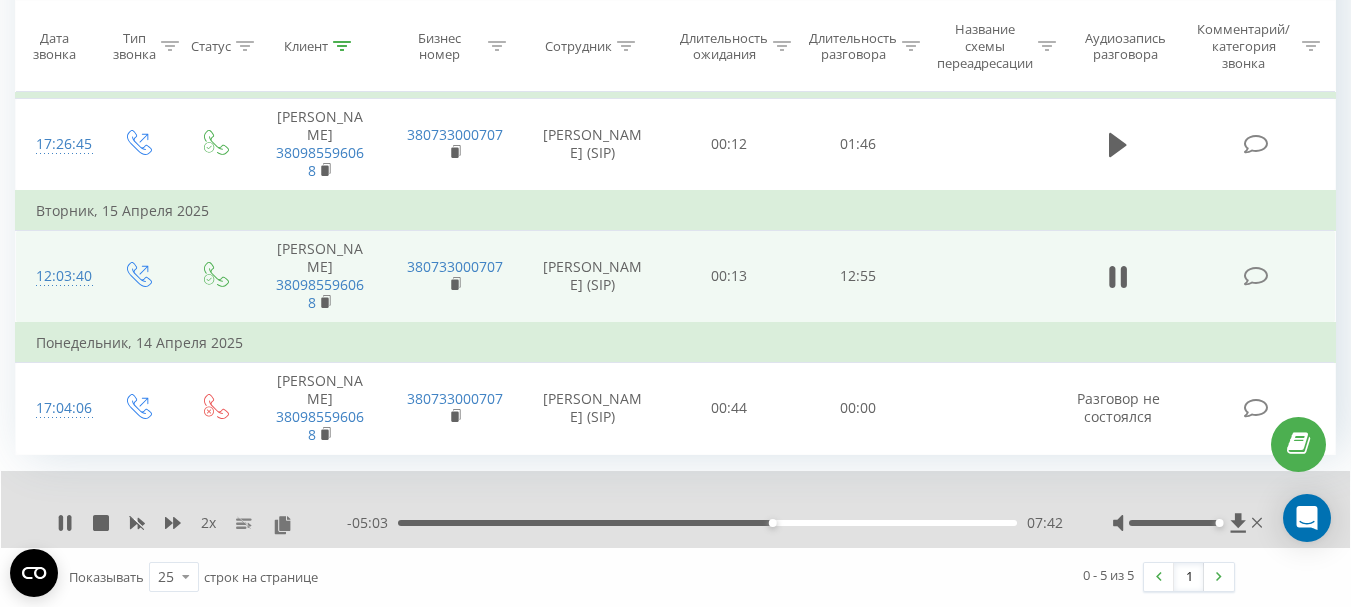 click on "07:42" at bounding box center [707, 523] 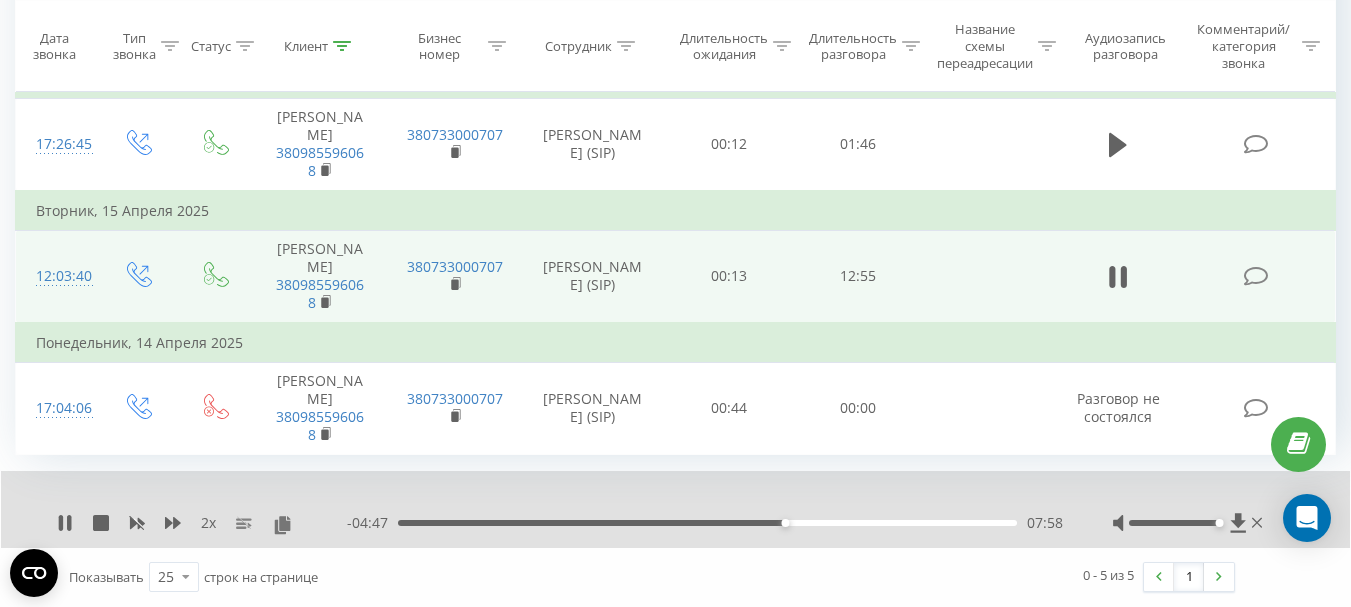 click on "07:58" at bounding box center [707, 523] 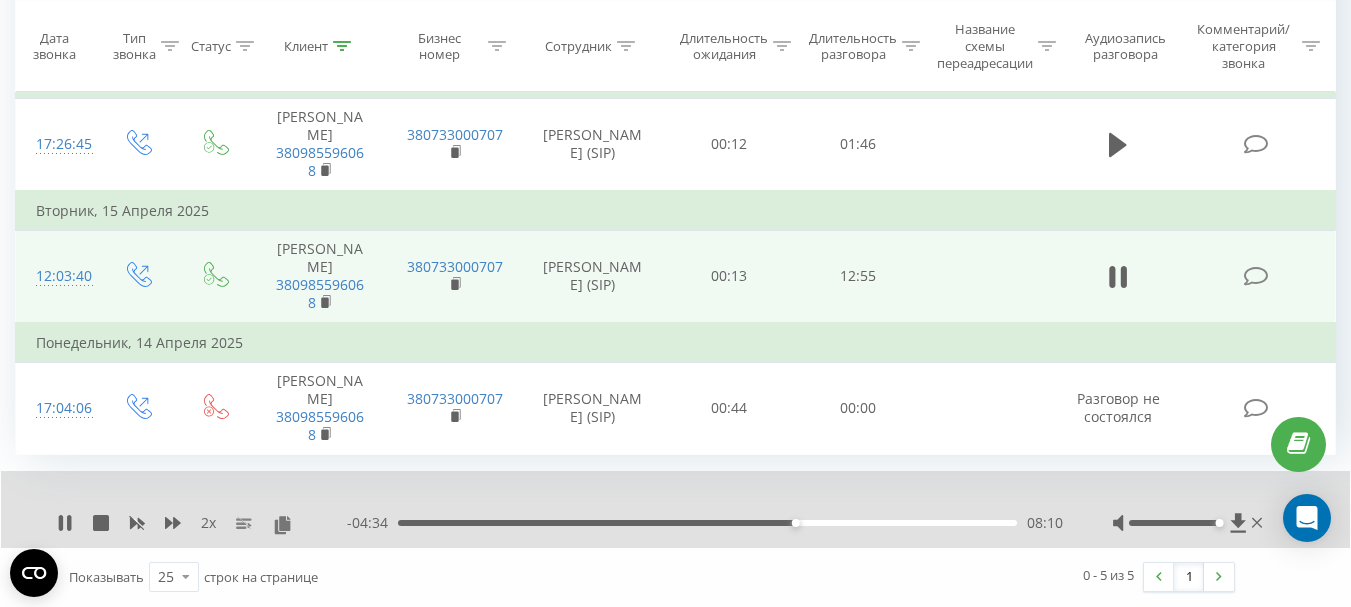 click on "08:10" at bounding box center (707, 523) 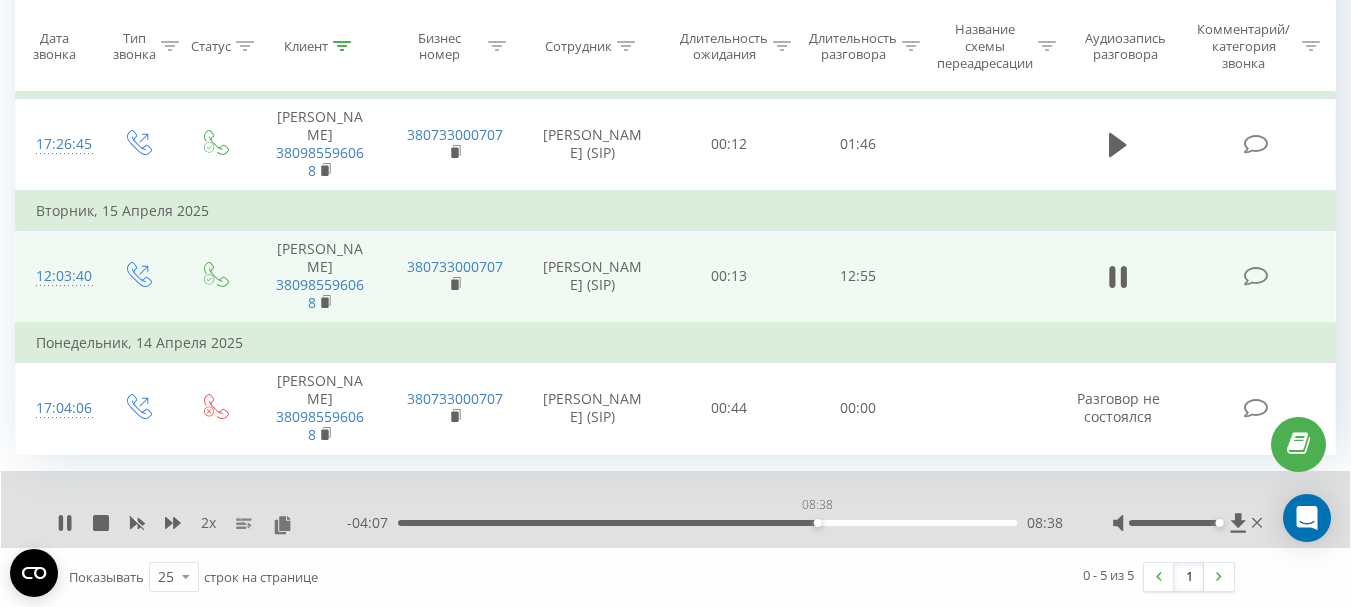 click on "08:38" at bounding box center [707, 523] 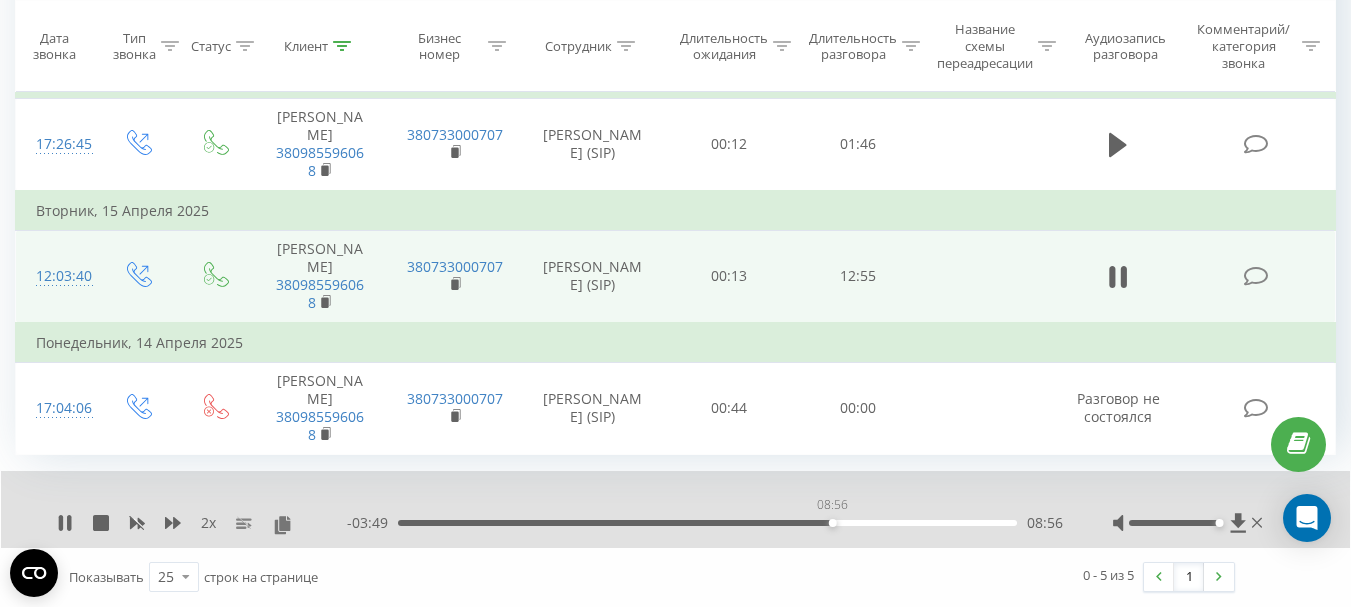 click on "08:56" at bounding box center [707, 523] 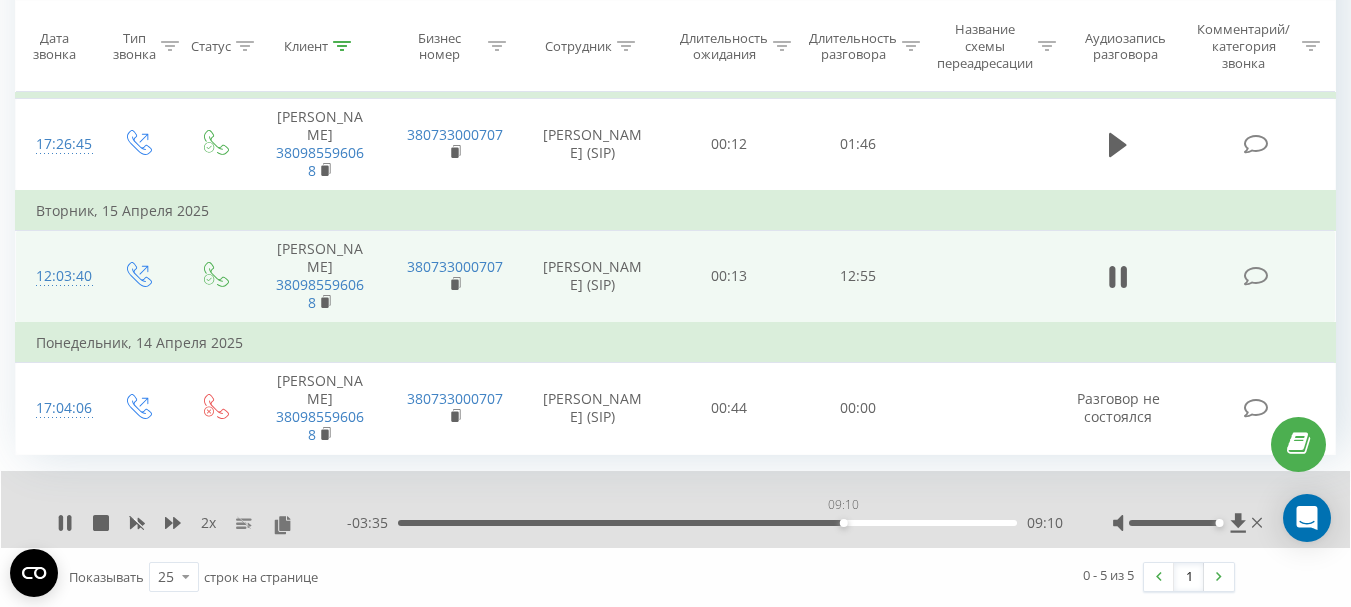 click on "09:10" at bounding box center (707, 523) 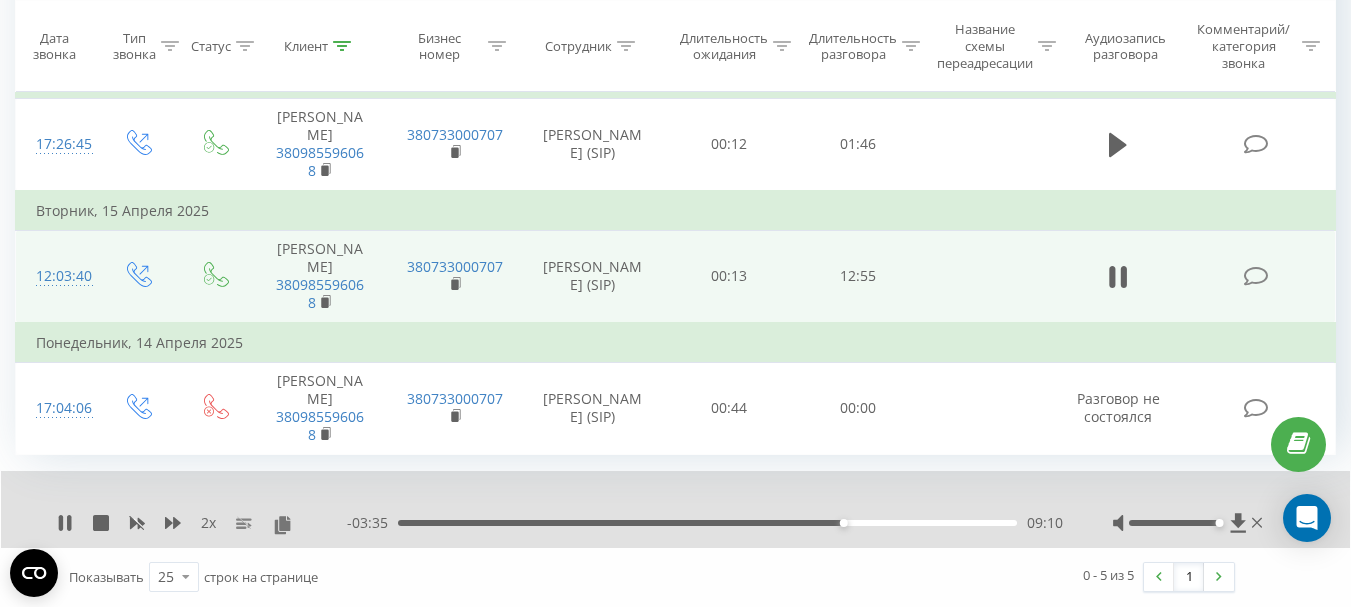 click on "09:10" at bounding box center (707, 523) 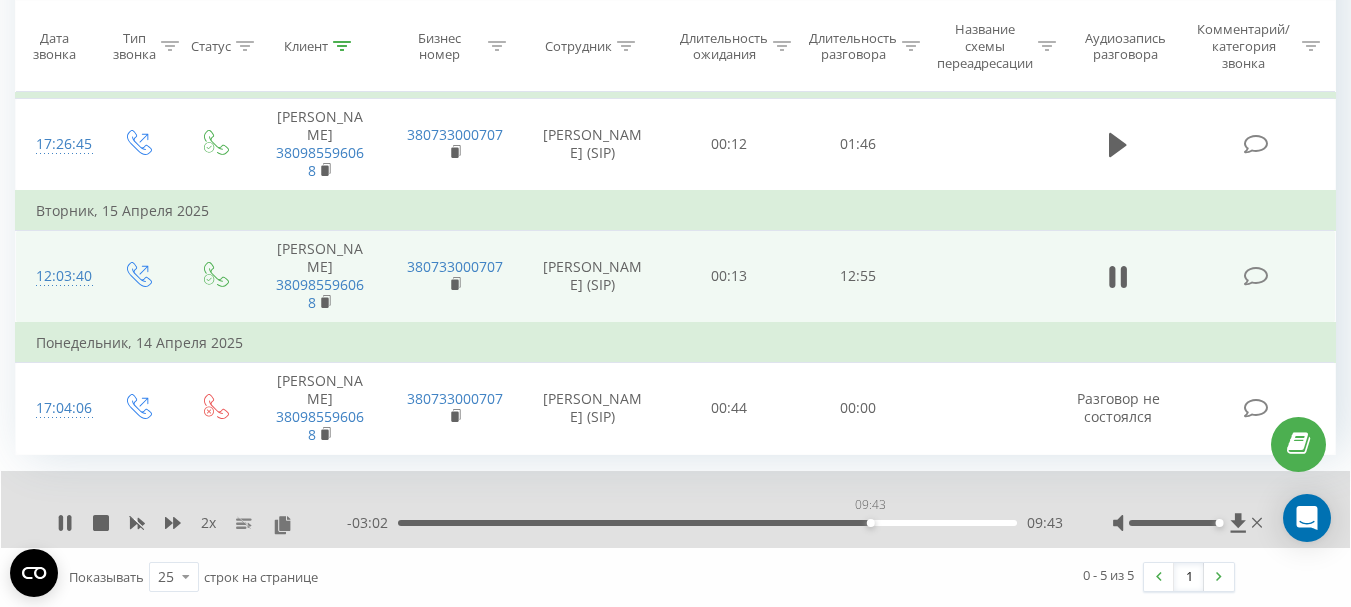 click on "09:43" at bounding box center (707, 523) 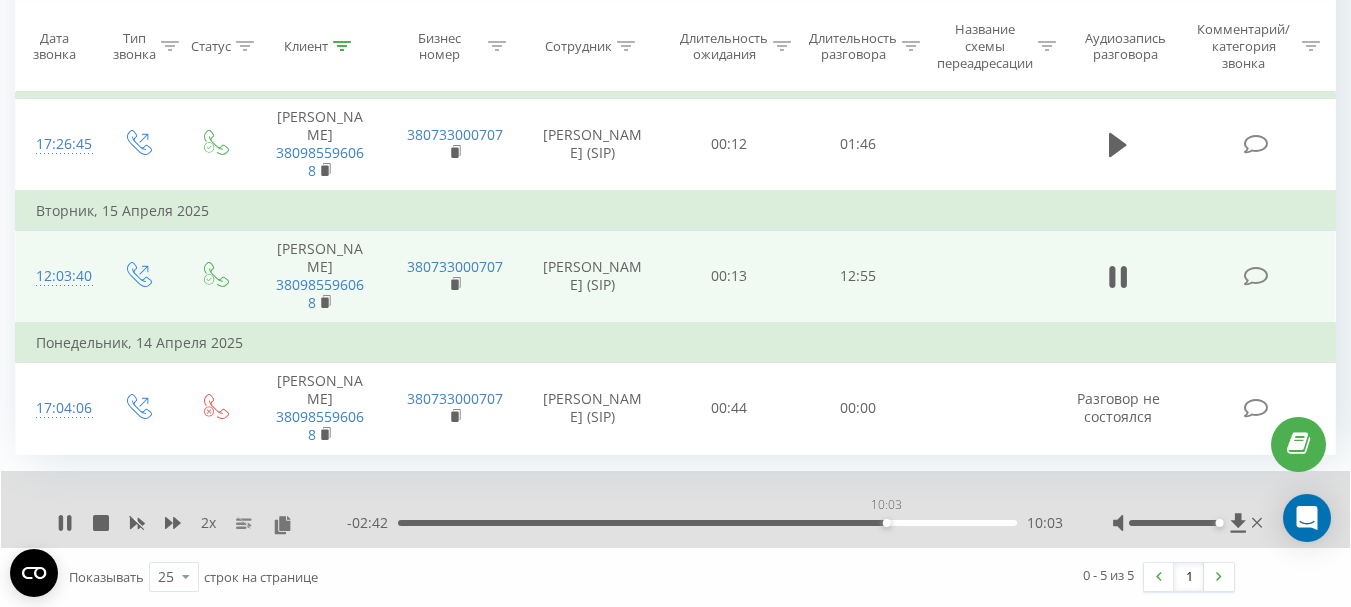 click on "10:03" at bounding box center [707, 523] 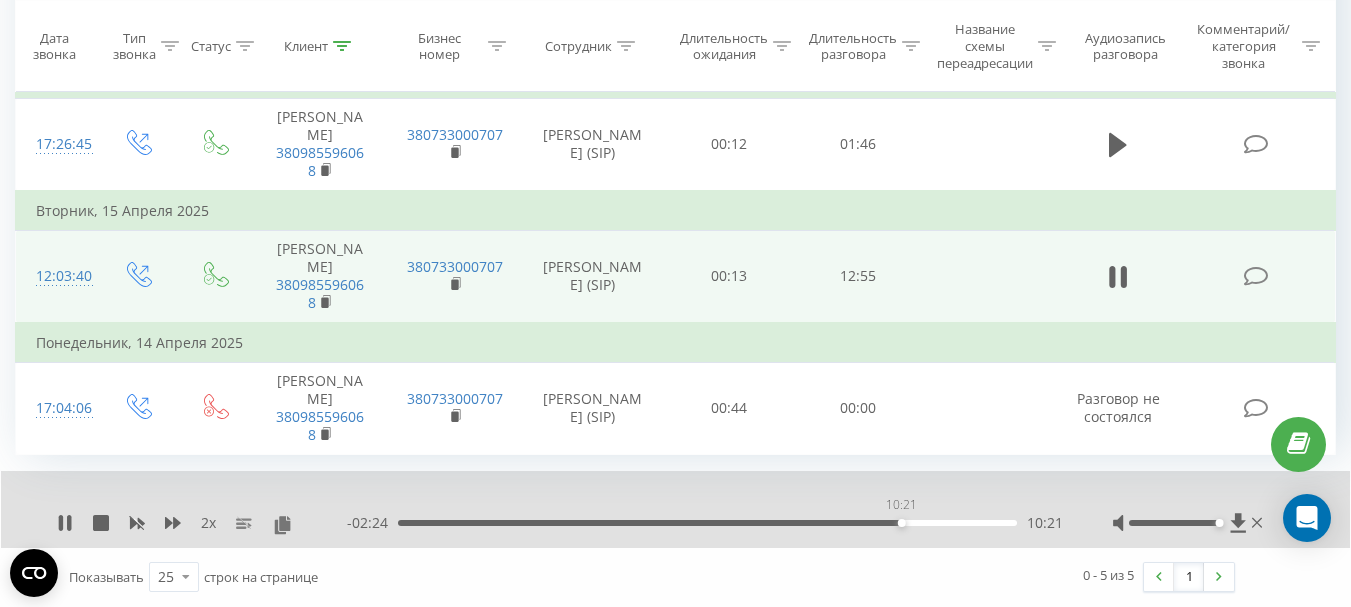 click on "10:21" at bounding box center [707, 523] 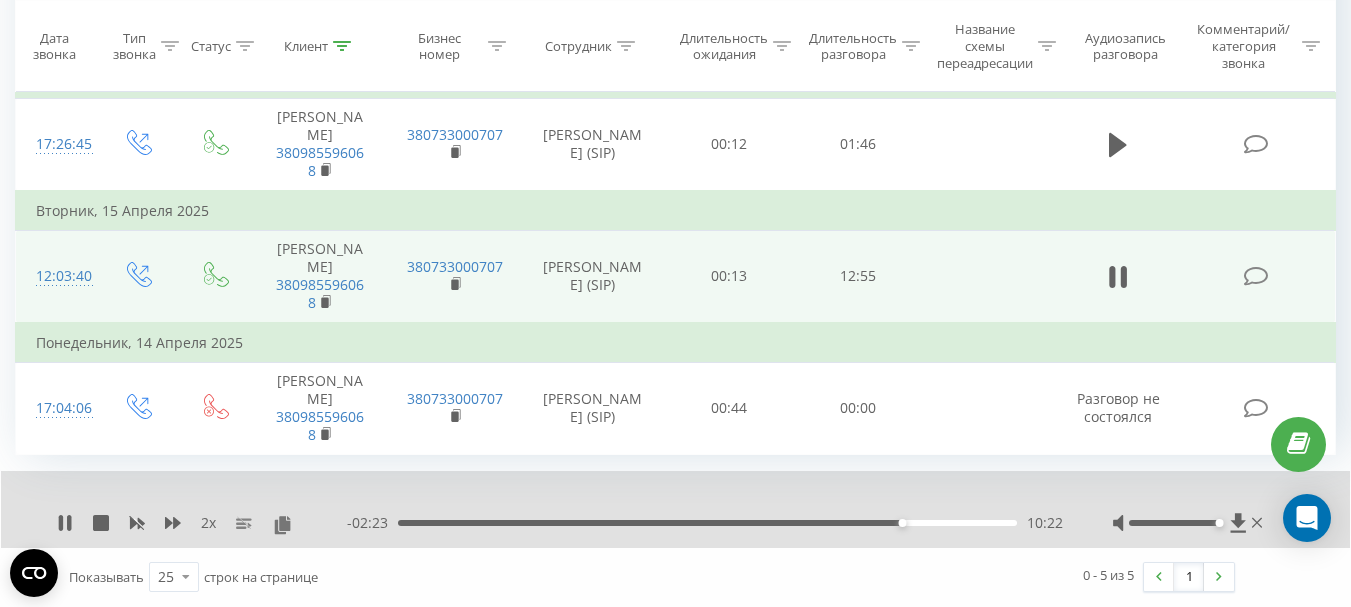 click on "10:22" at bounding box center [707, 523] 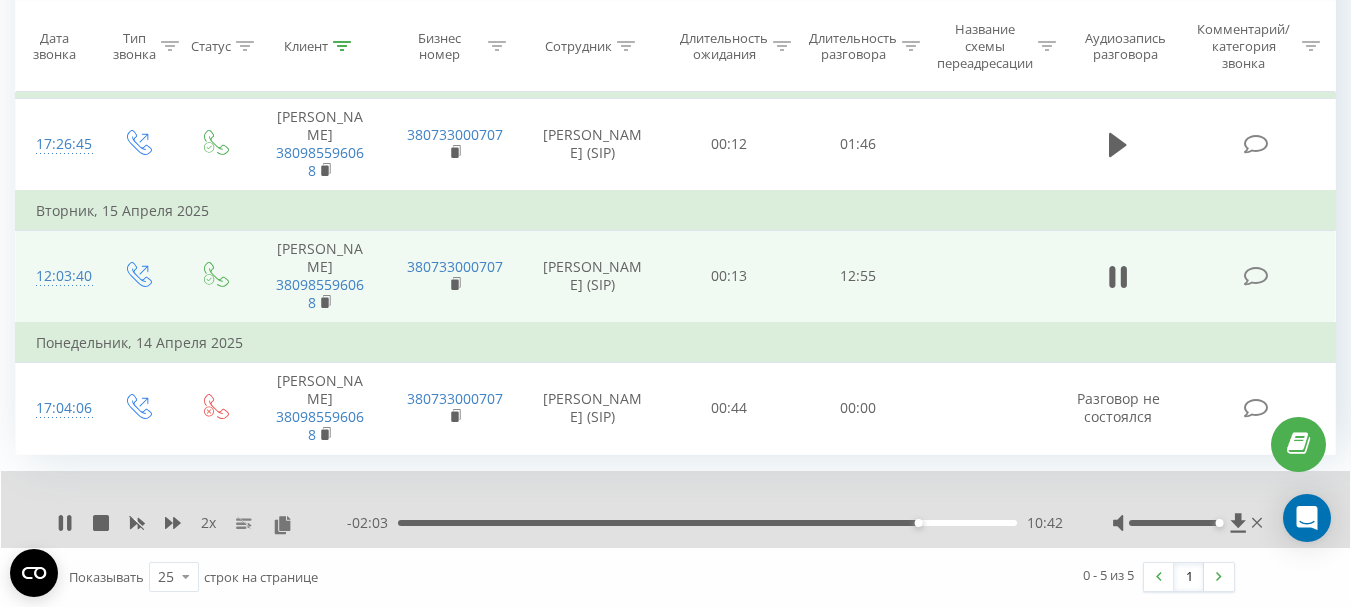 click on "10:42" at bounding box center [707, 523] 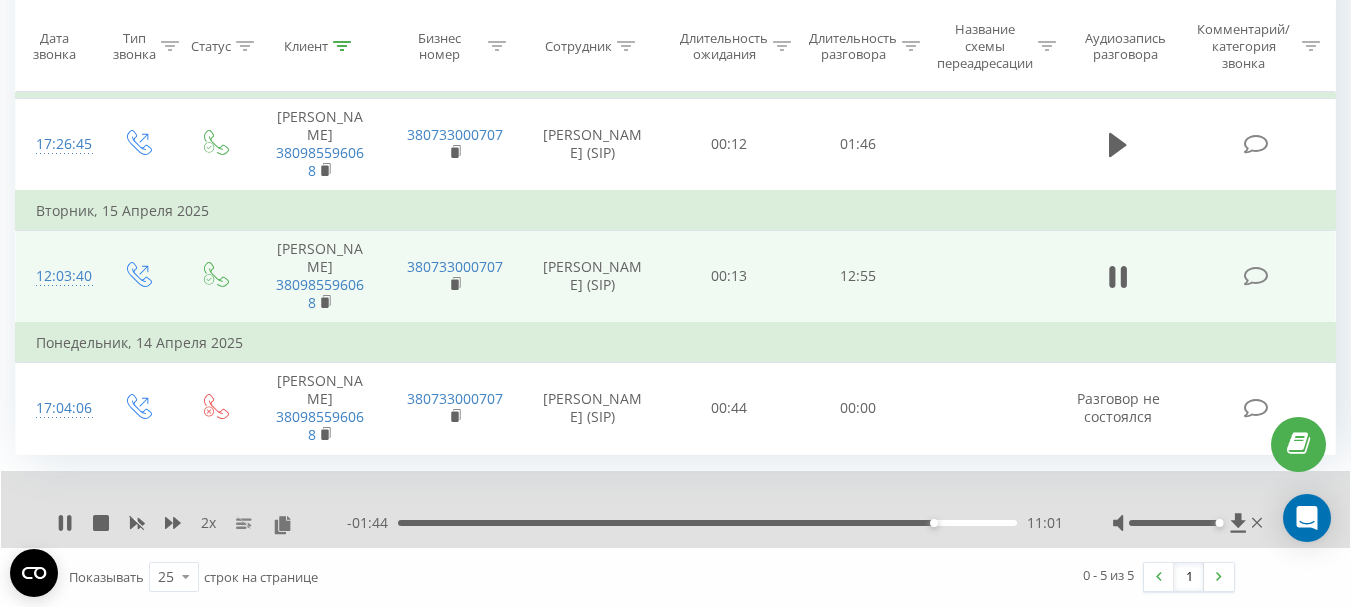 click on "11:01" at bounding box center (707, 523) 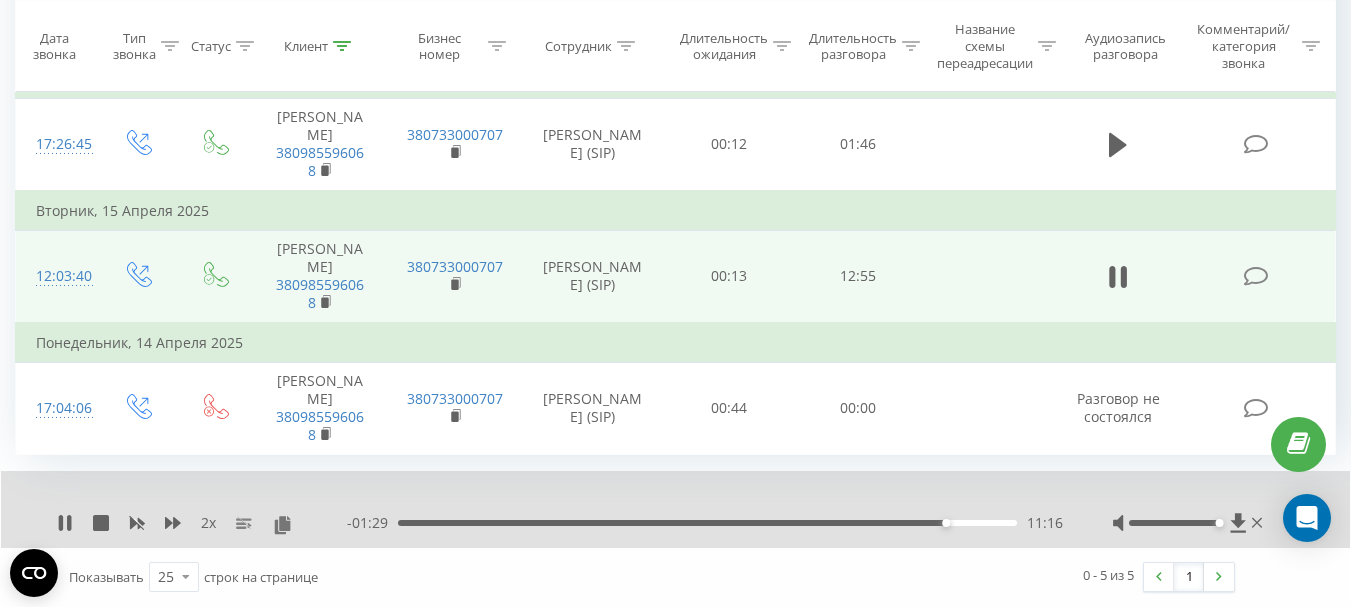 click on "11:16" at bounding box center (707, 523) 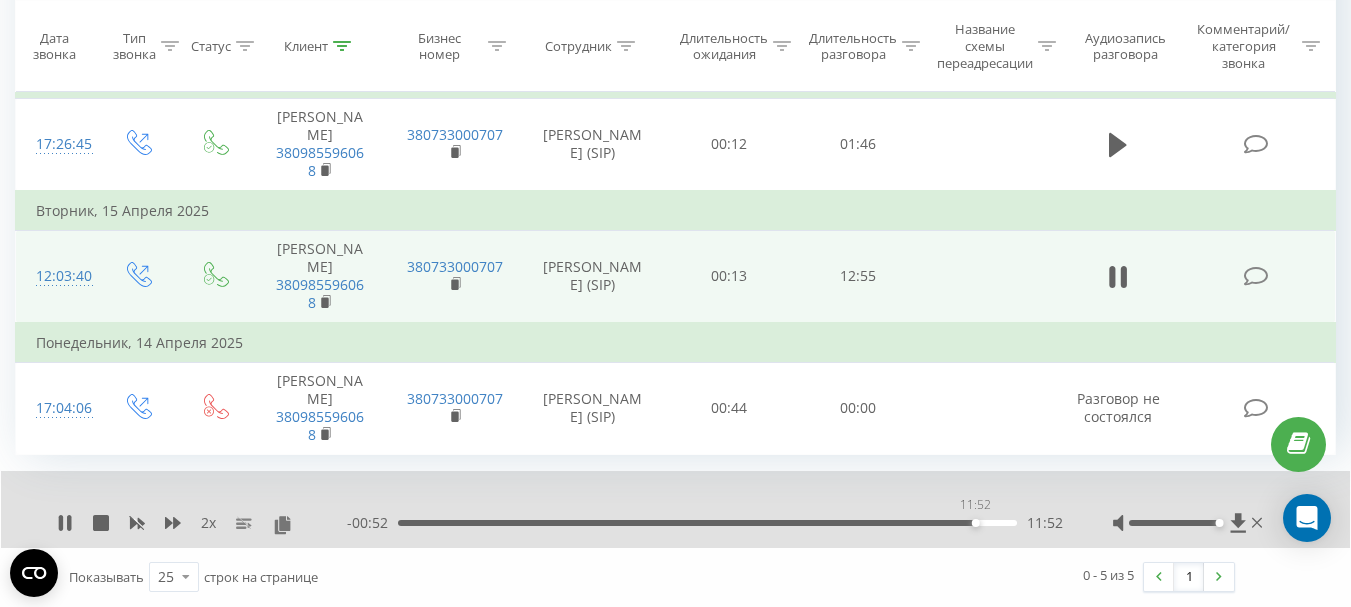 click on "11:52" at bounding box center (707, 523) 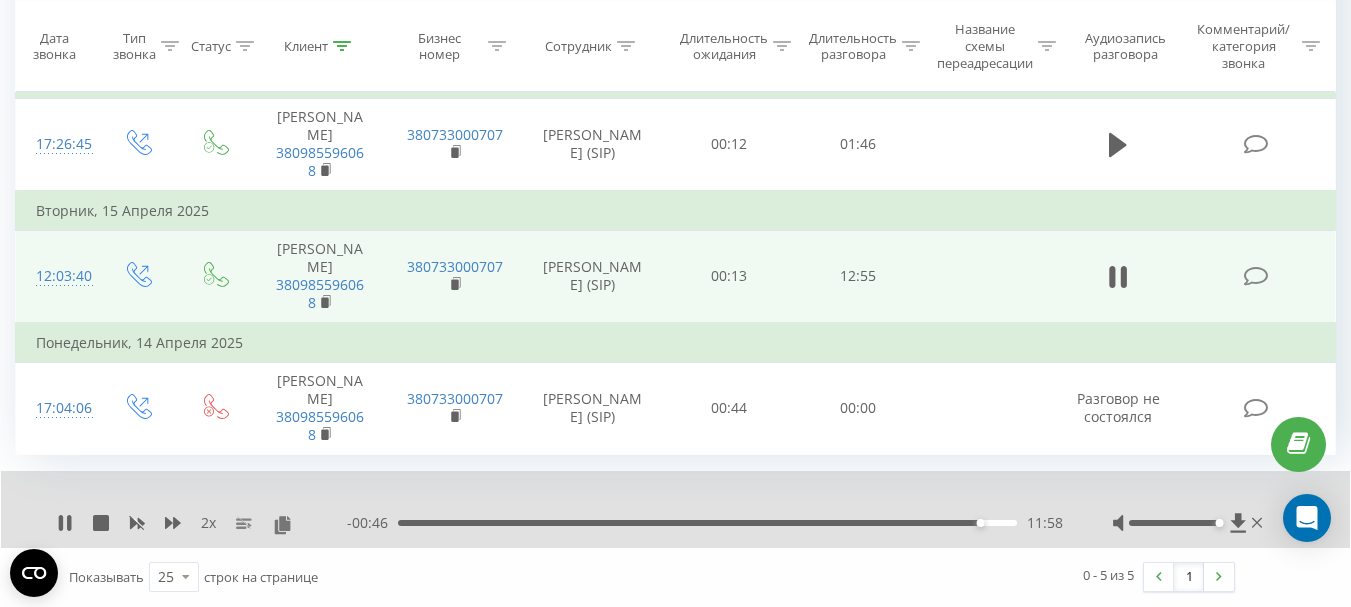click on "11:58" at bounding box center (707, 523) 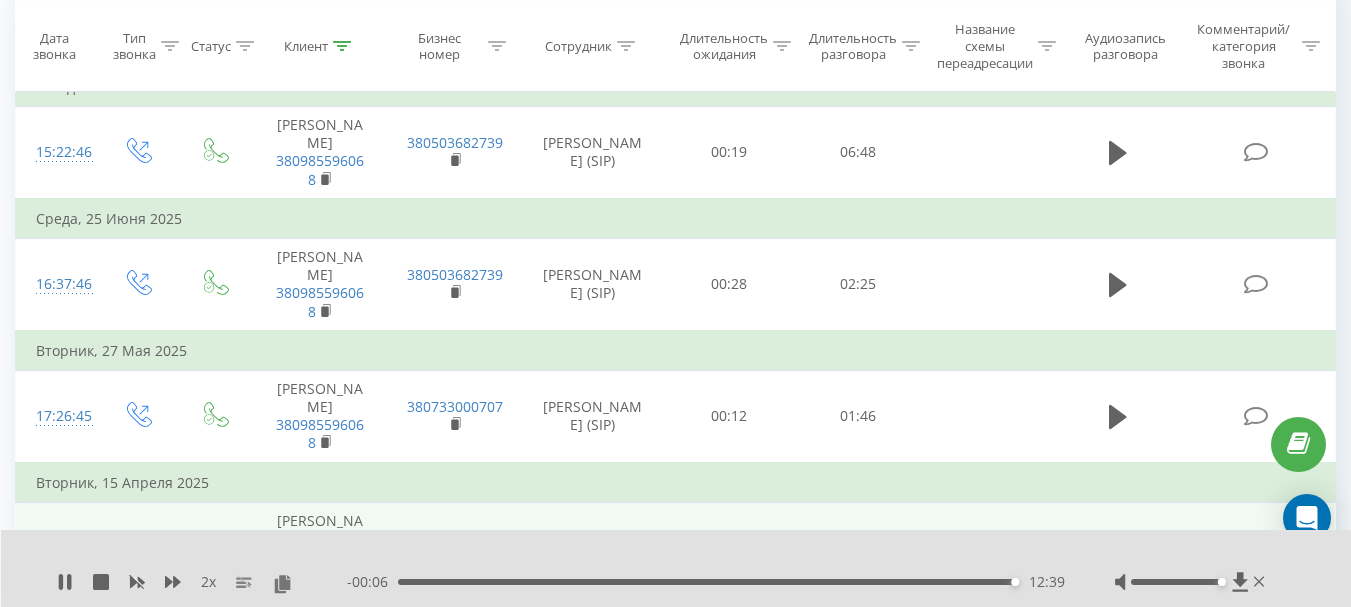 scroll, scrollTop: 975, scrollLeft: 0, axis: vertical 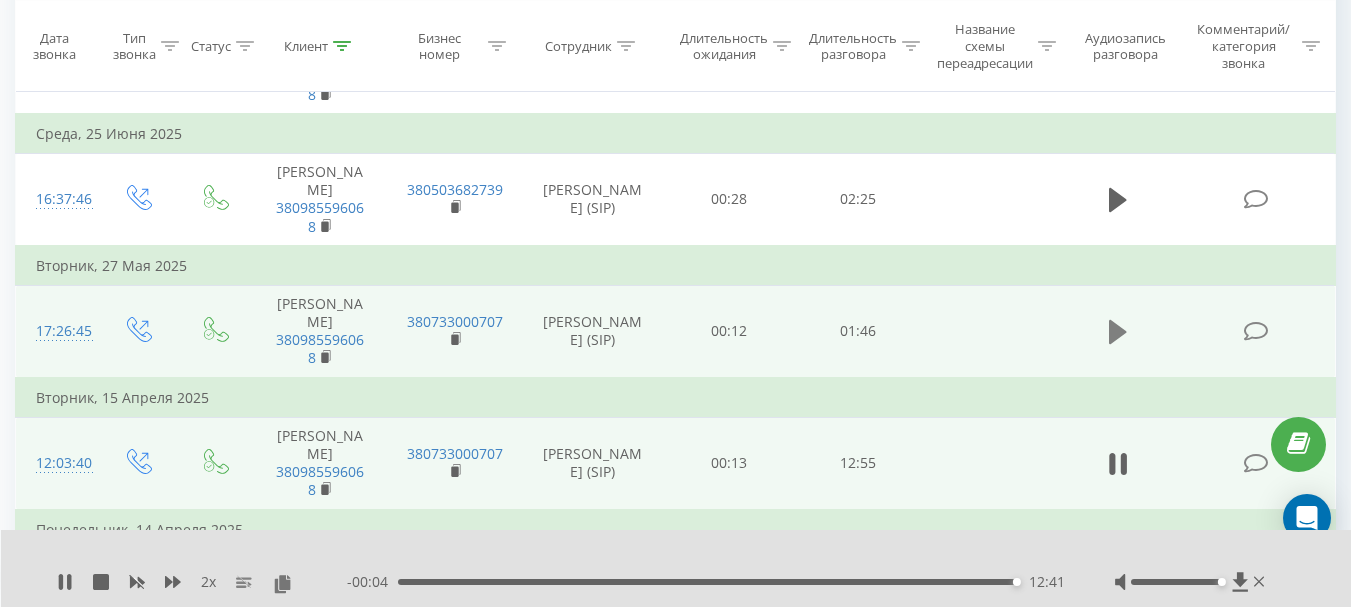 click 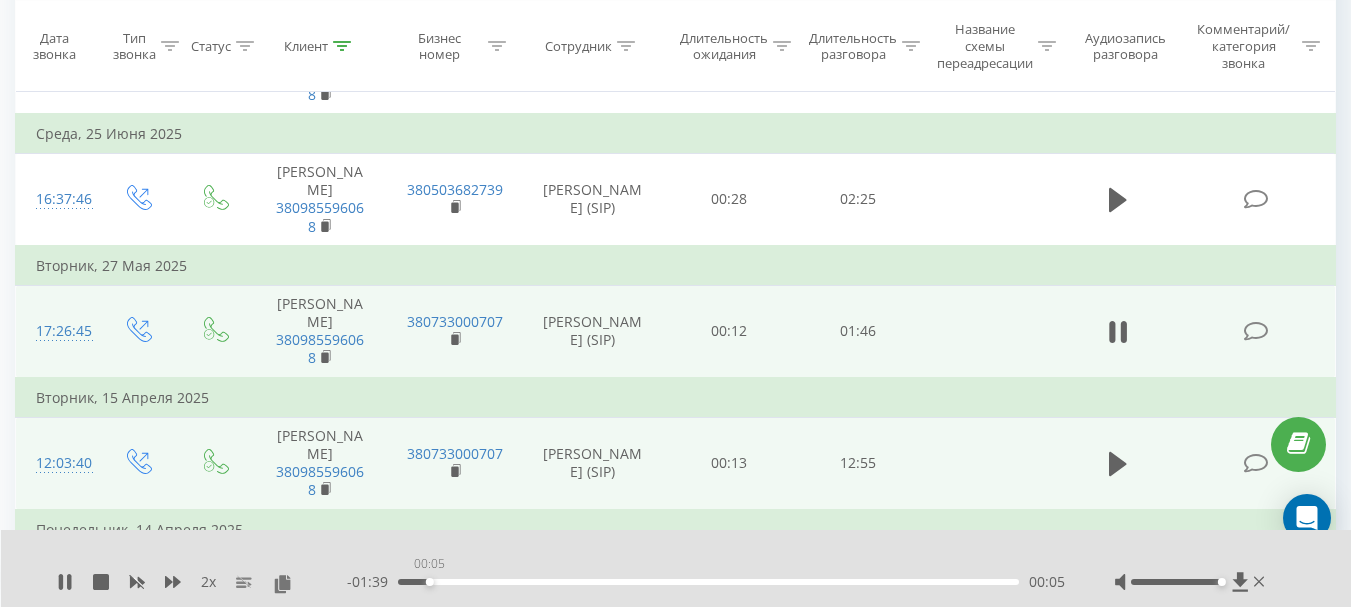click on "00:05" at bounding box center (708, 582) 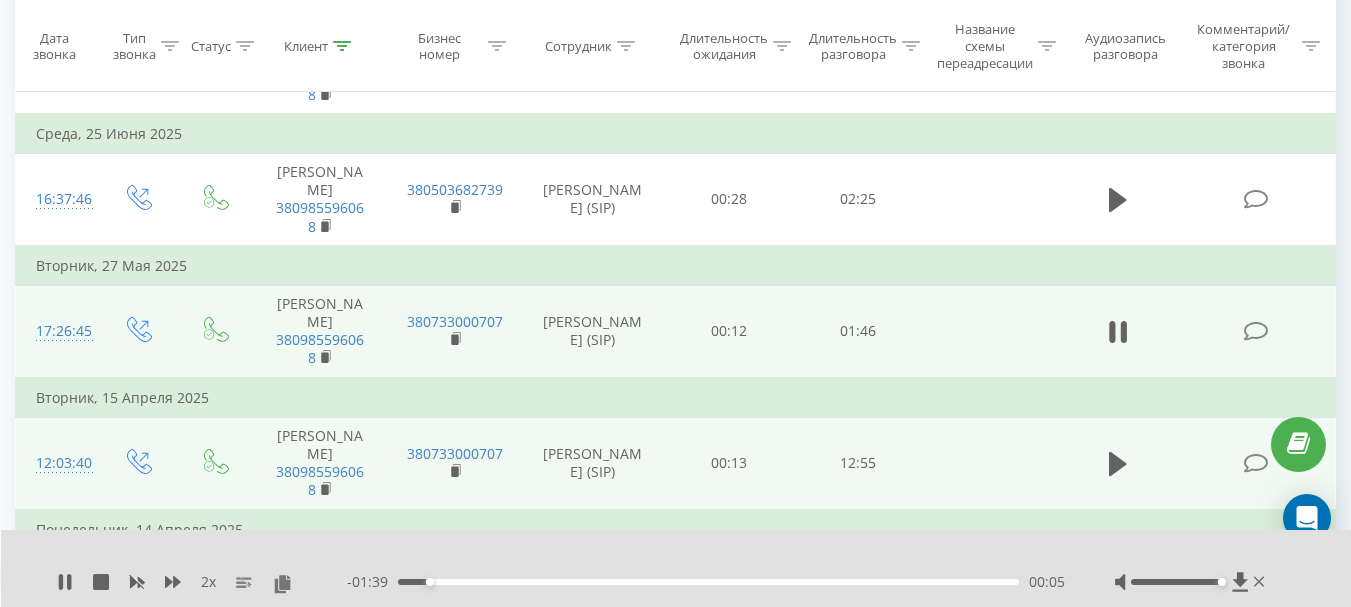 click on "00:05" at bounding box center (708, 582) 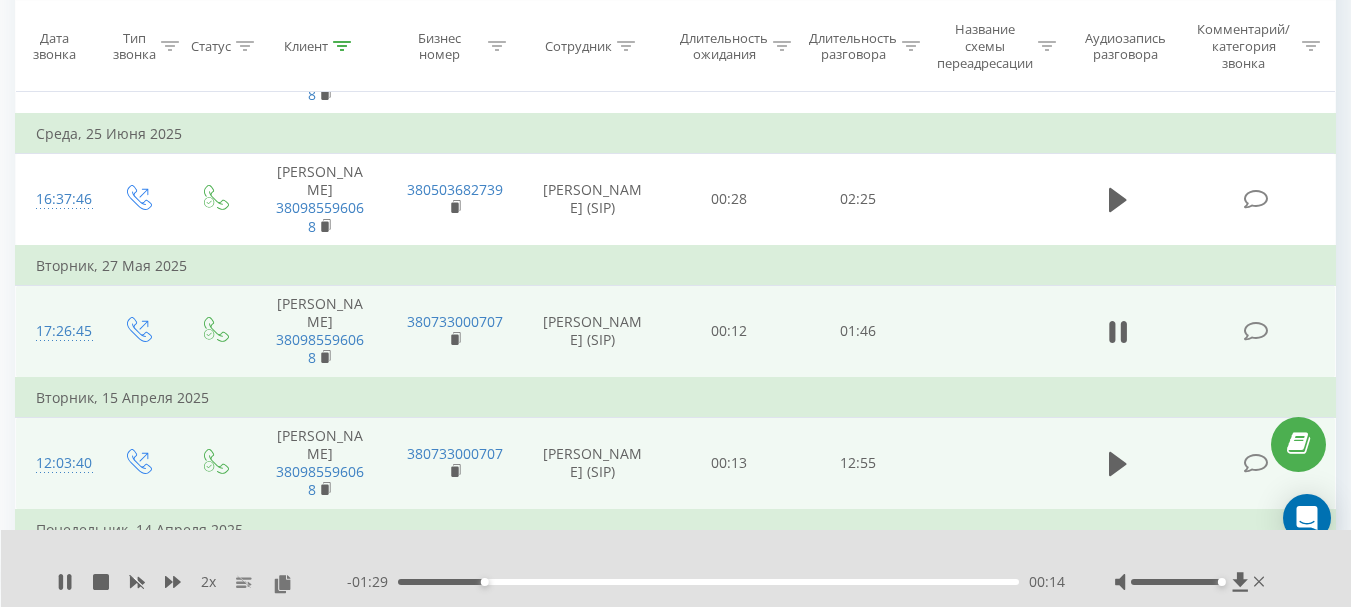 click on "00:14" at bounding box center [708, 582] 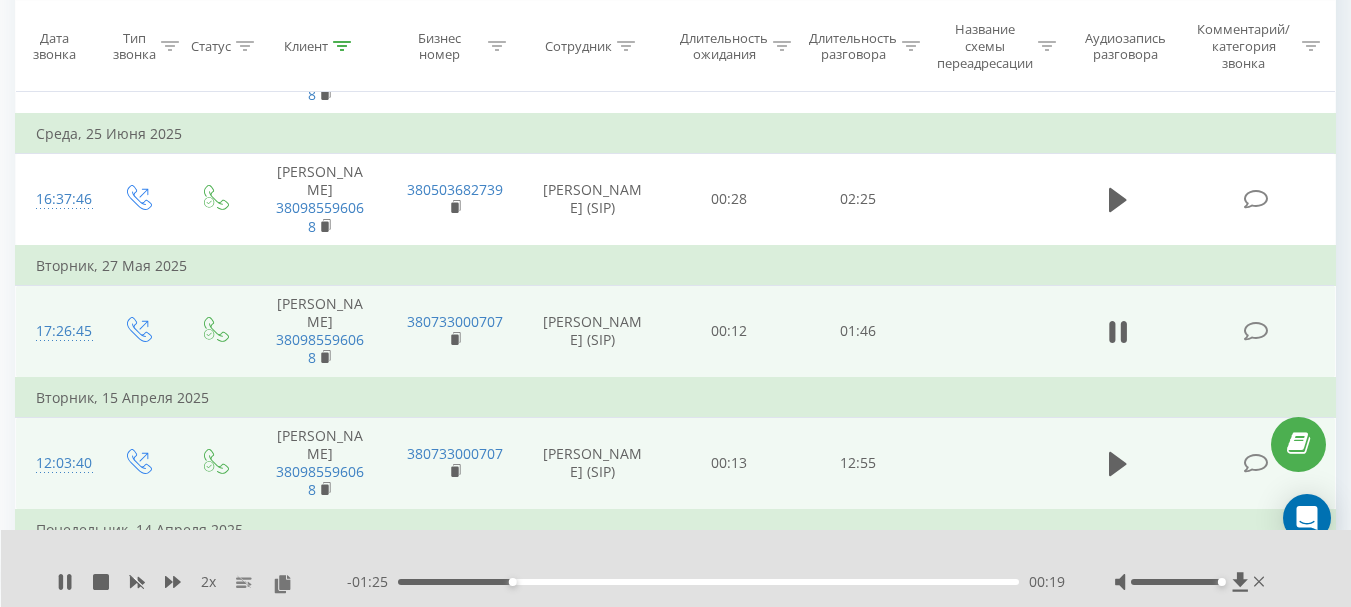 click on "00:19" at bounding box center (708, 582) 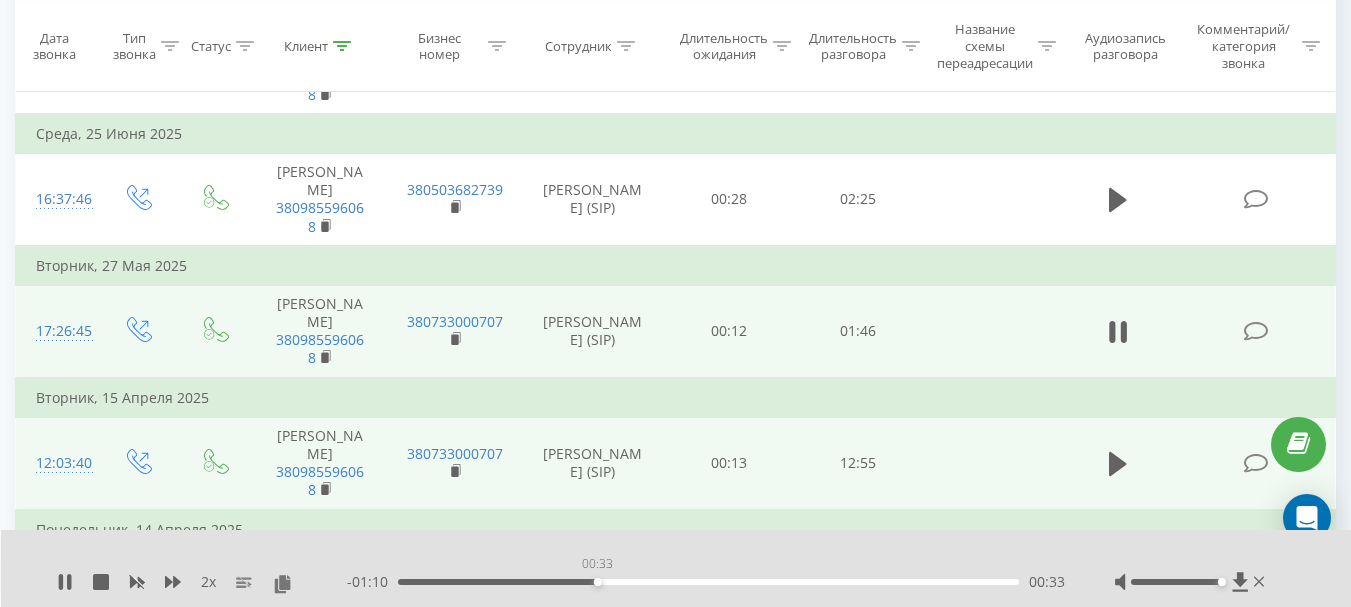 click on "00:33" at bounding box center (708, 582) 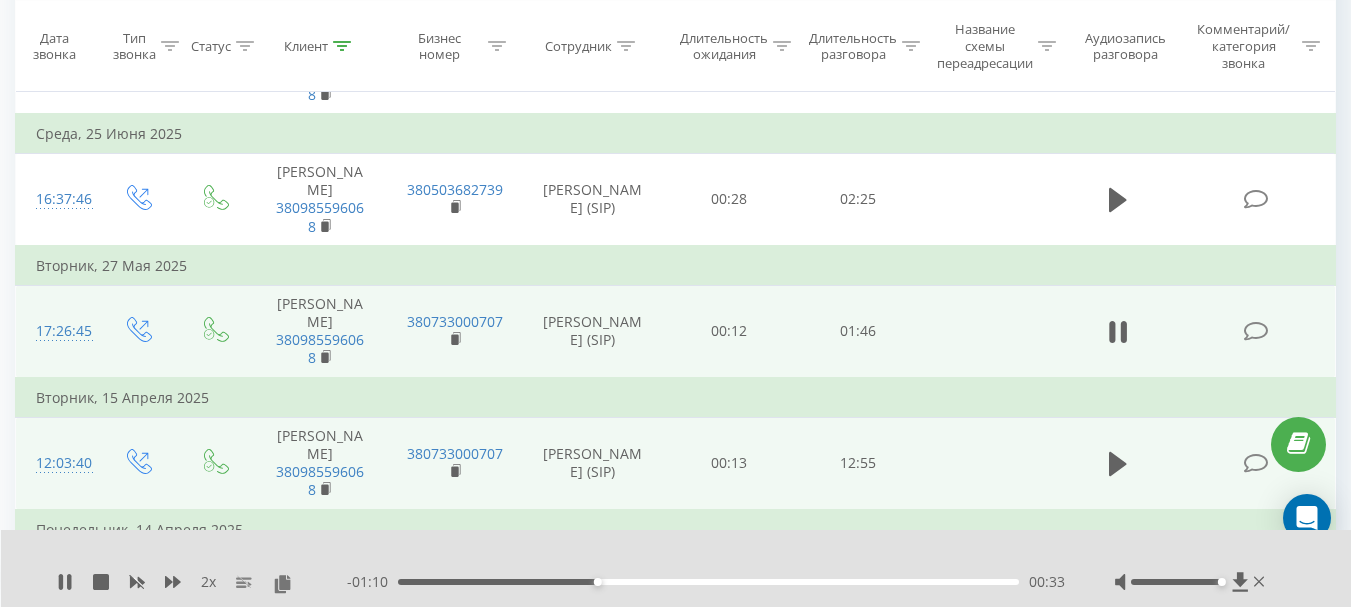 click on "00:33" at bounding box center (708, 582) 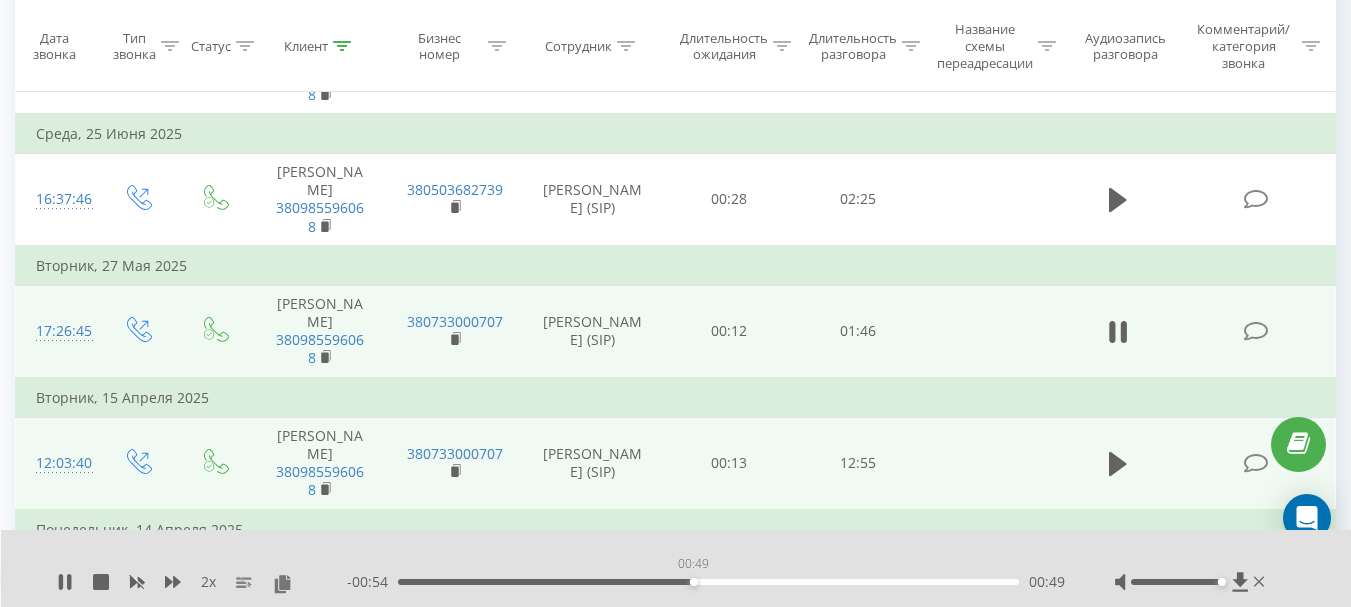 click on "00:49" at bounding box center [708, 582] 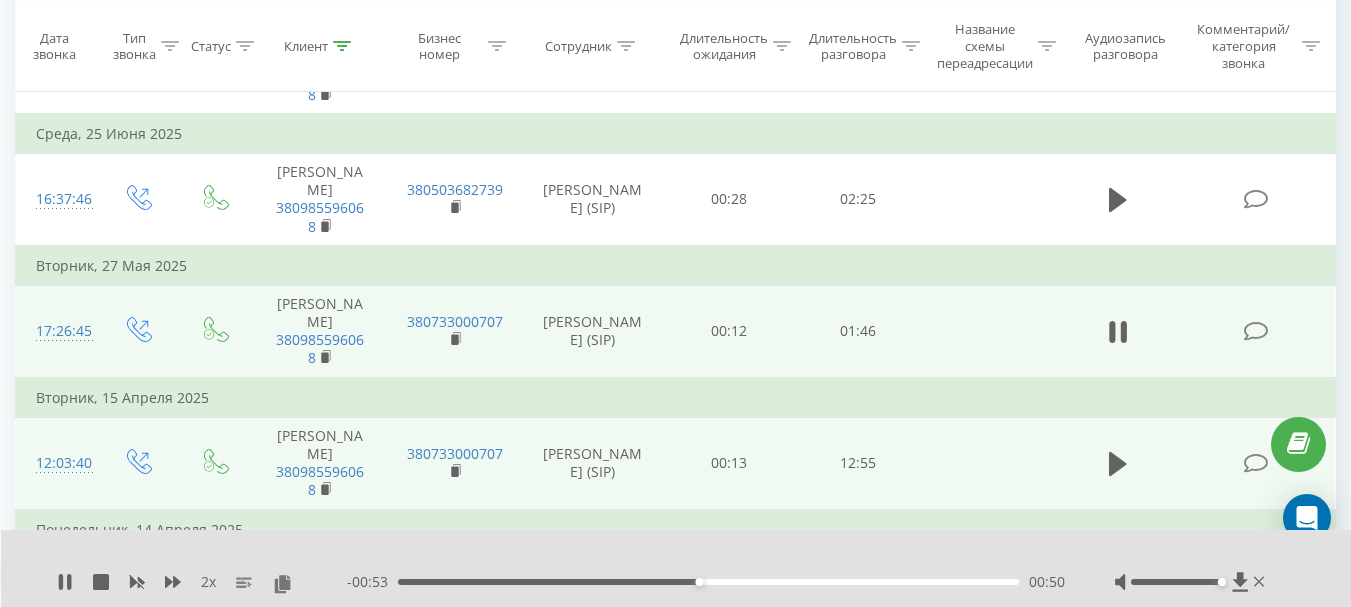click on "00:50" at bounding box center (708, 582) 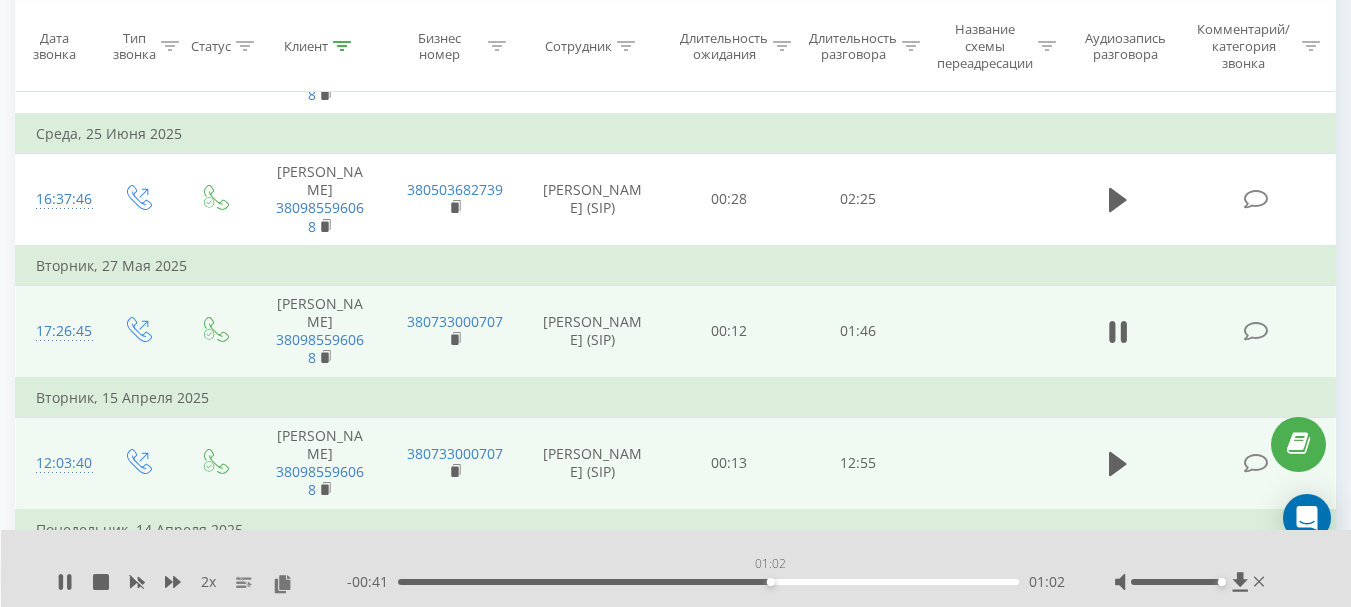 click on "01:02" at bounding box center [708, 582] 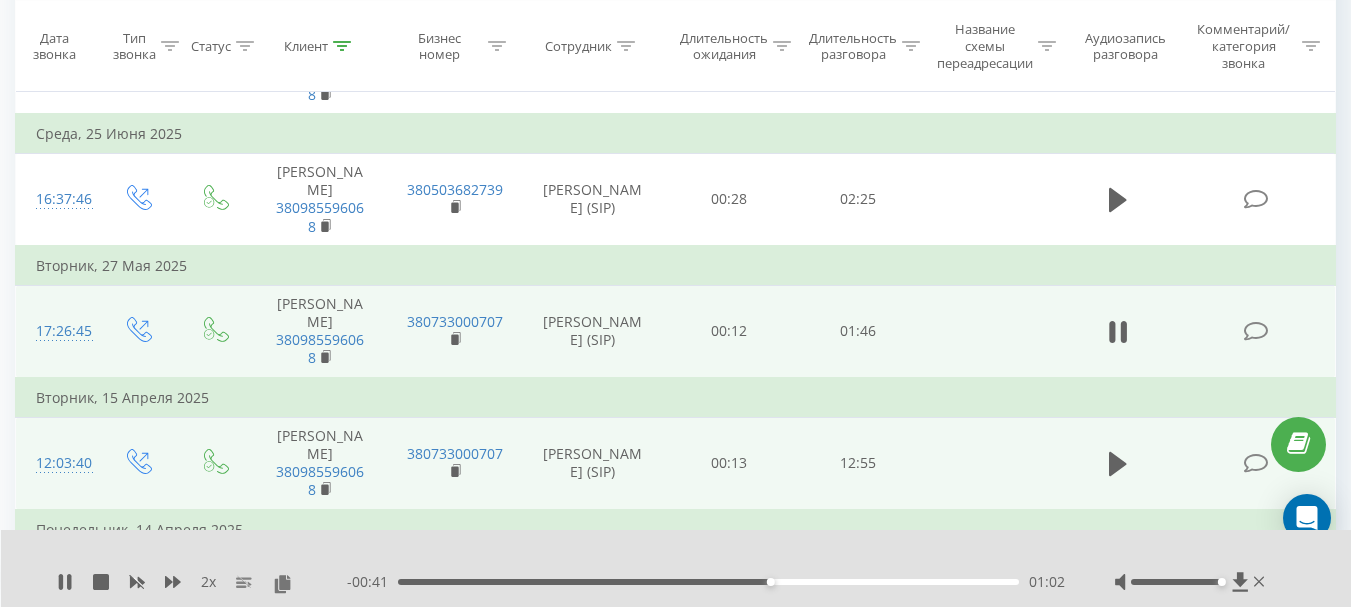click on "01:02" at bounding box center (708, 582) 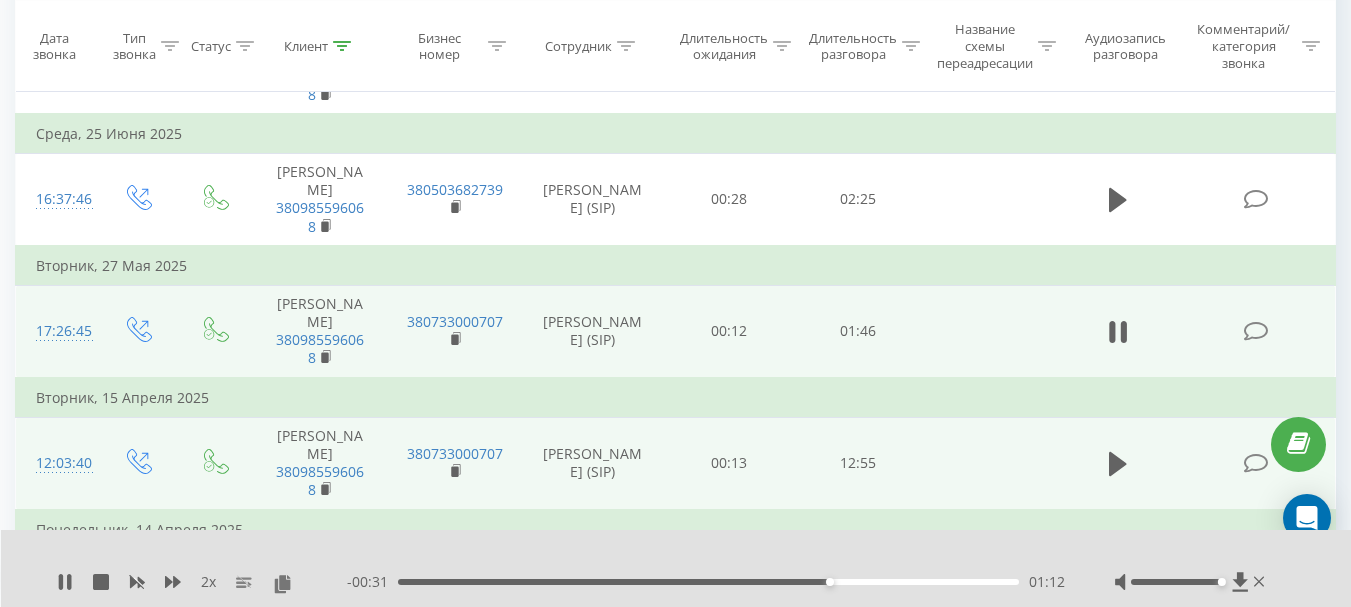 click on "2 x" at bounding box center (202, 582) 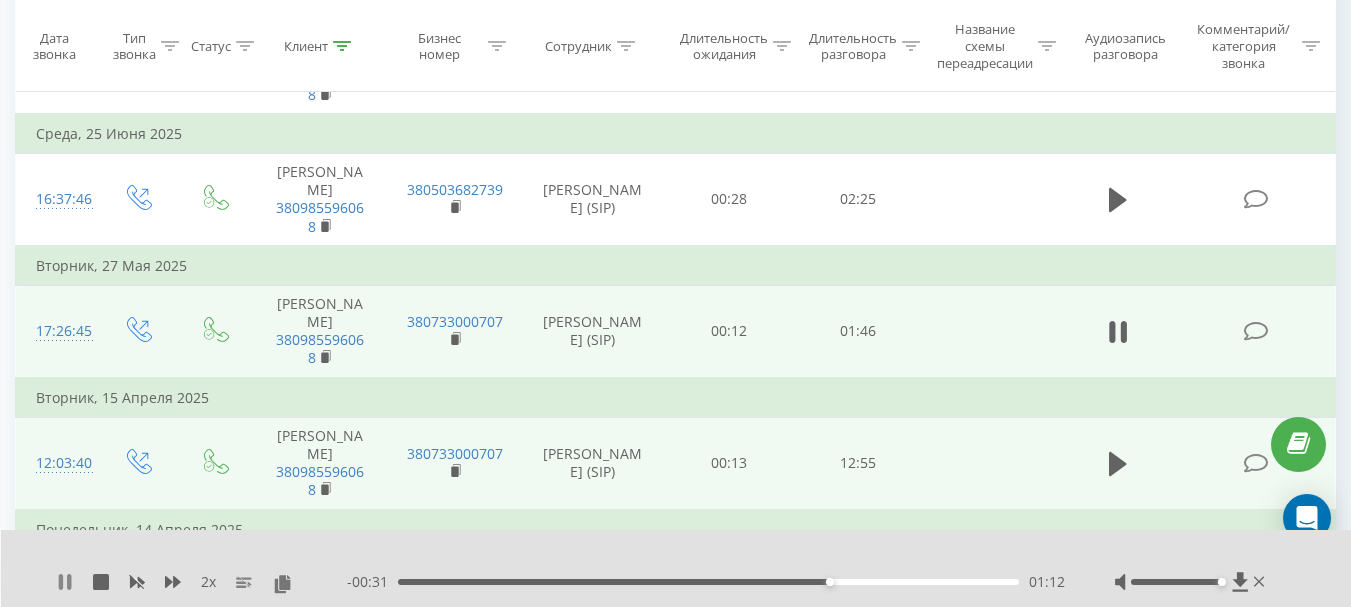 click 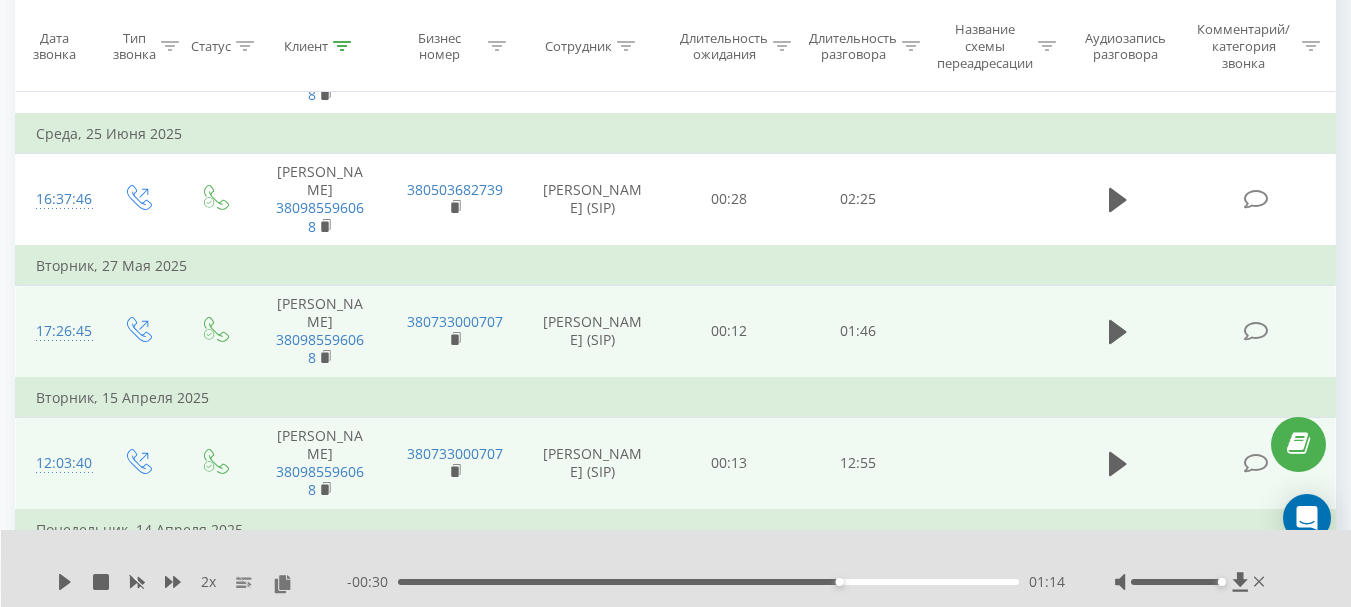click on "2 x  - 00:30 01:14   01:14" at bounding box center (676, 568) 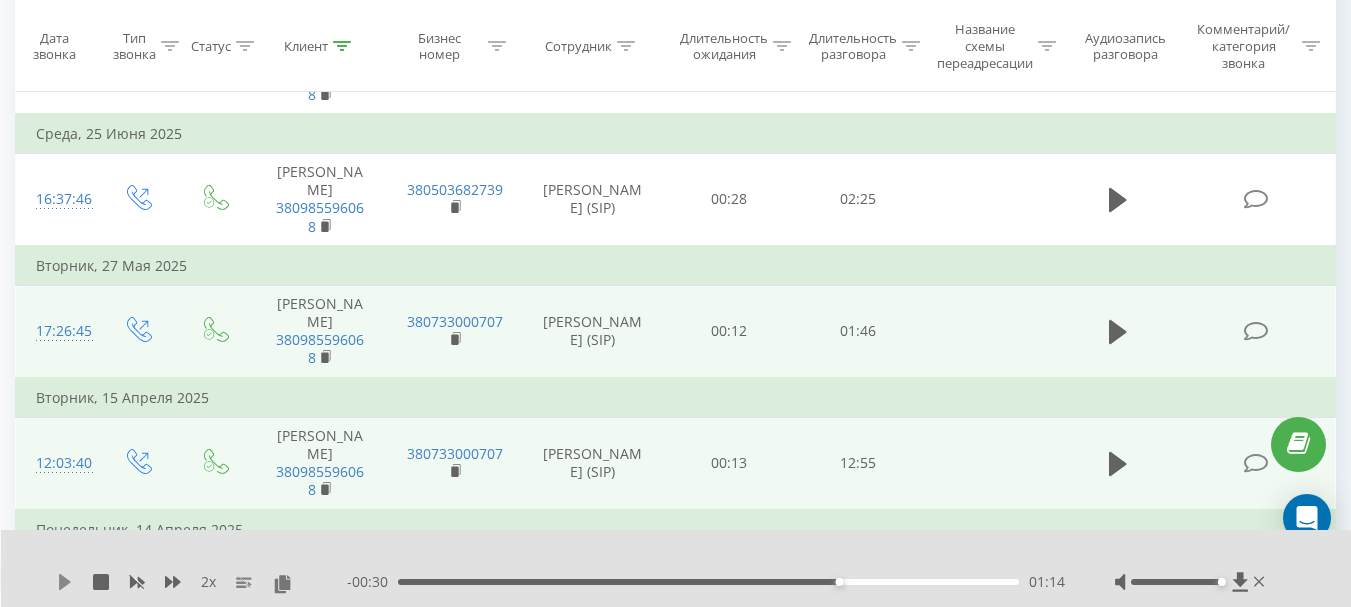 click 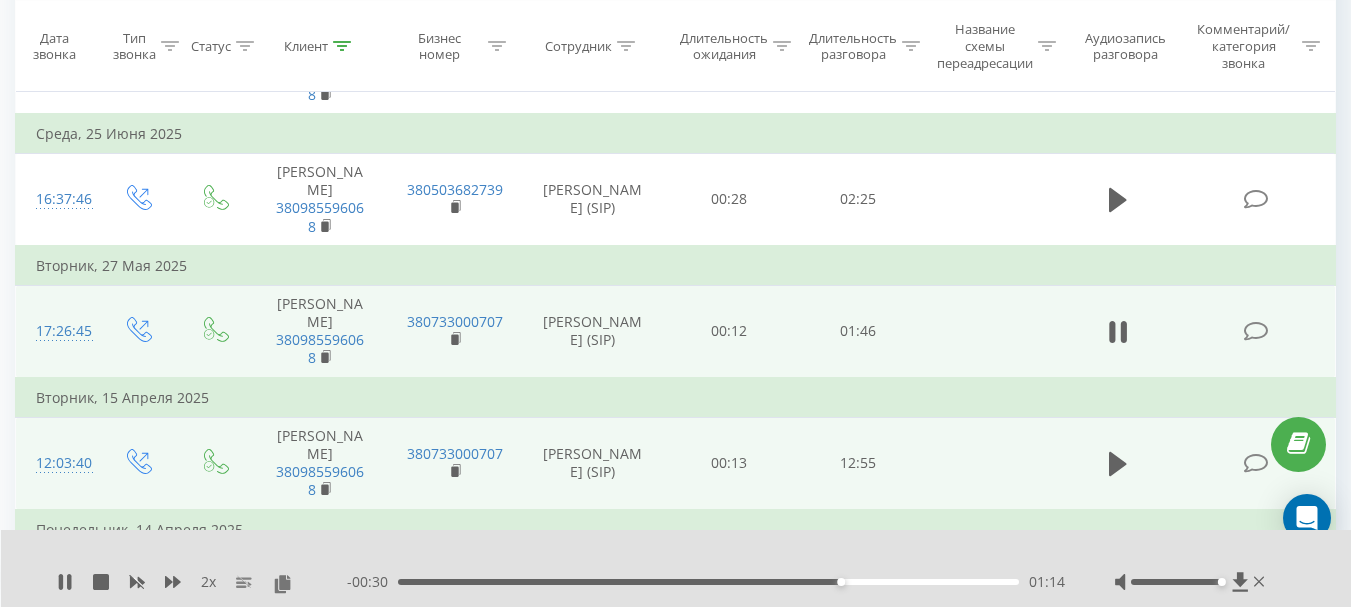 click on "01:14" at bounding box center (708, 582) 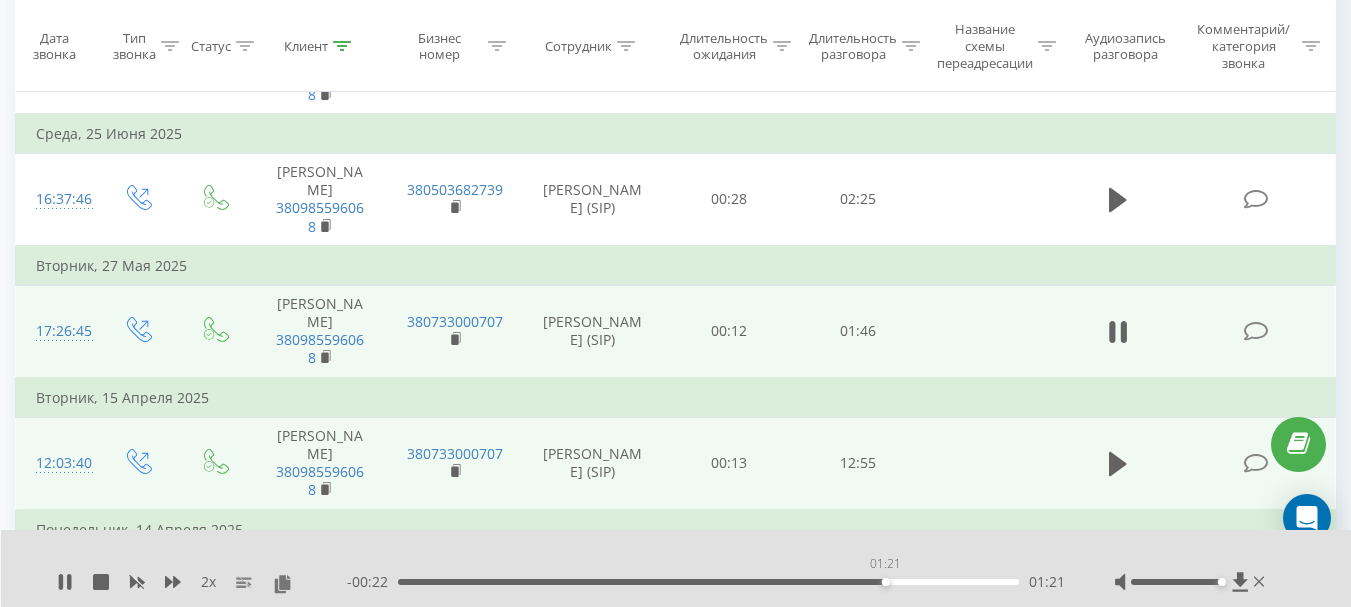 click on "01:21" at bounding box center [708, 582] 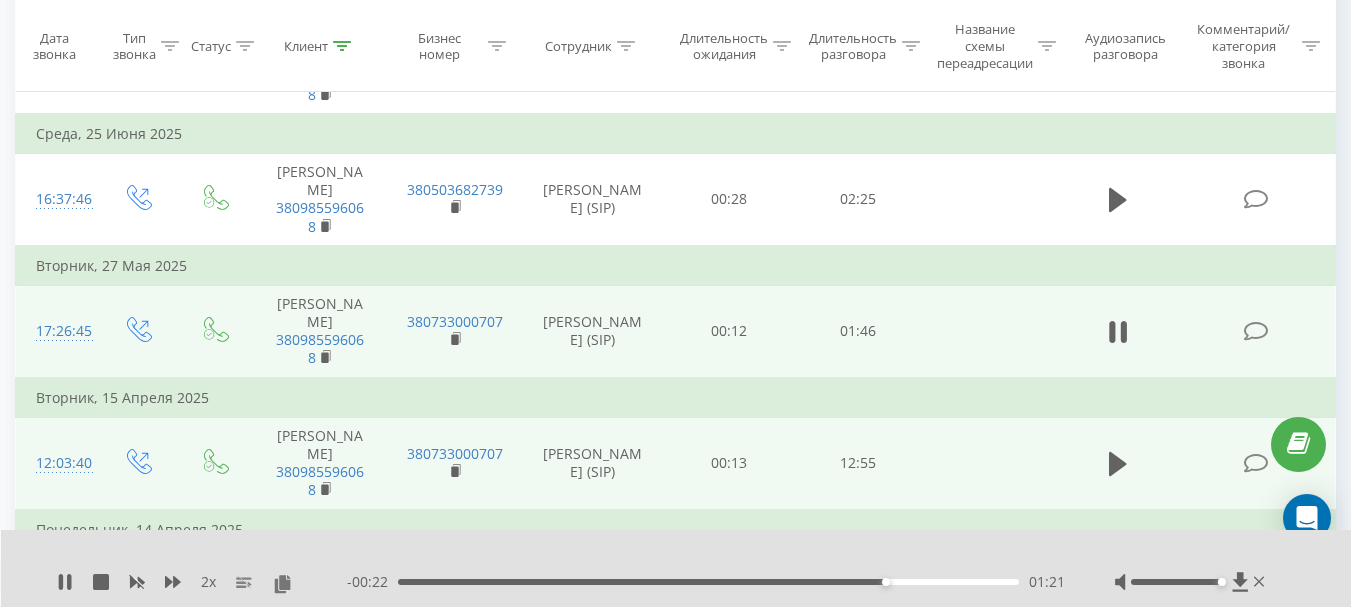 click on "01:21" at bounding box center (708, 582) 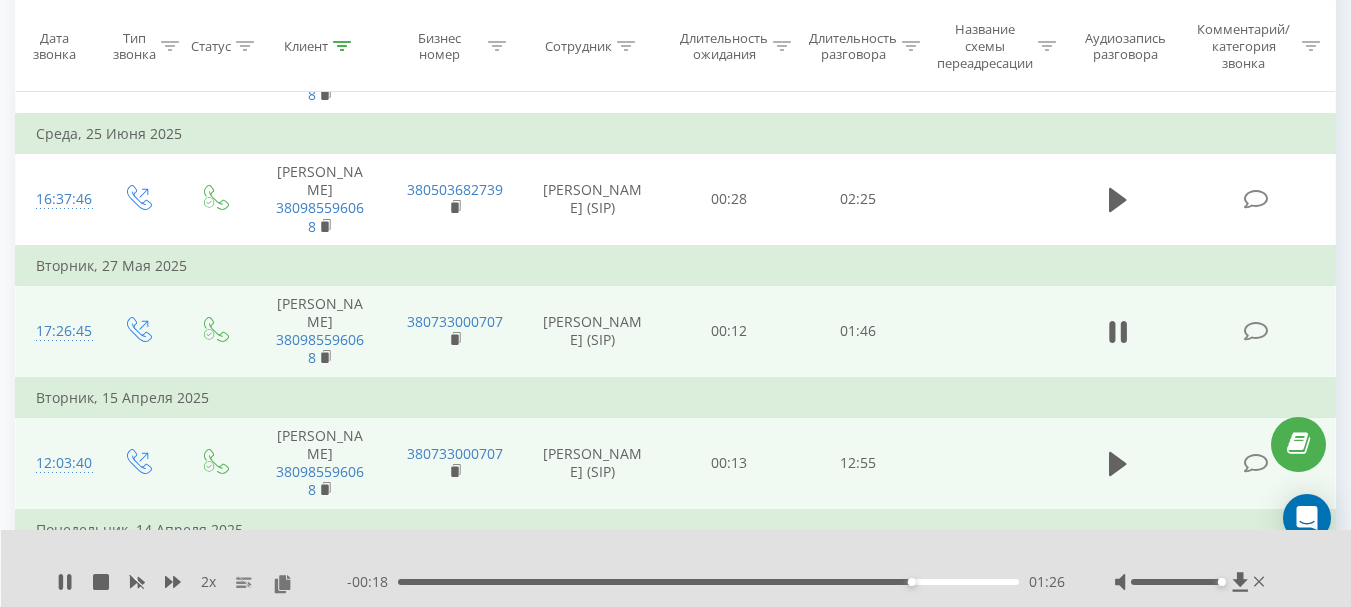 click on "- 00:18 01:26   01:26" at bounding box center [706, 582] 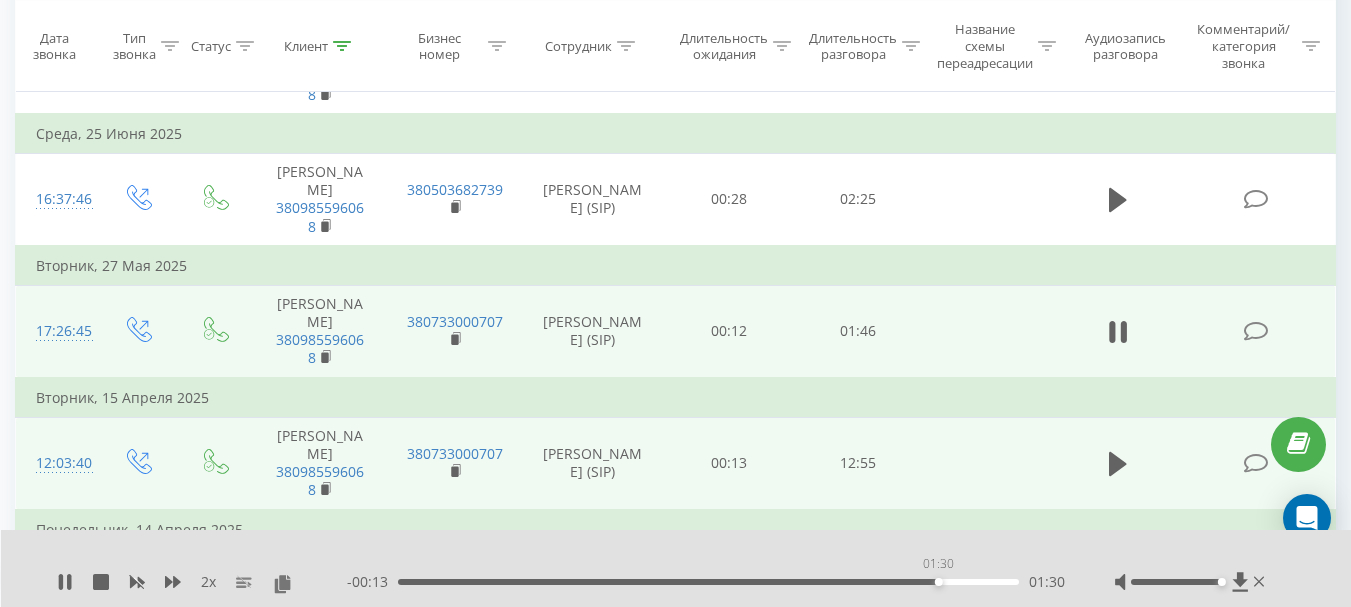 click on "01:30" at bounding box center (708, 582) 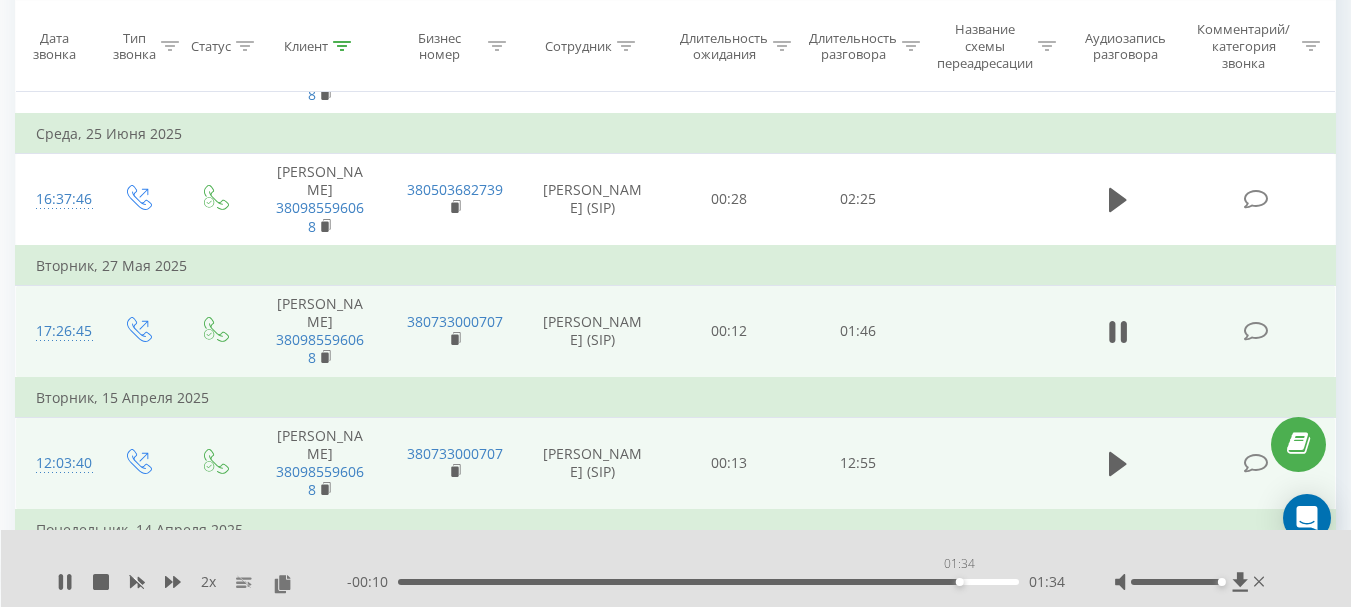 click on "01:34" at bounding box center [708, 582] 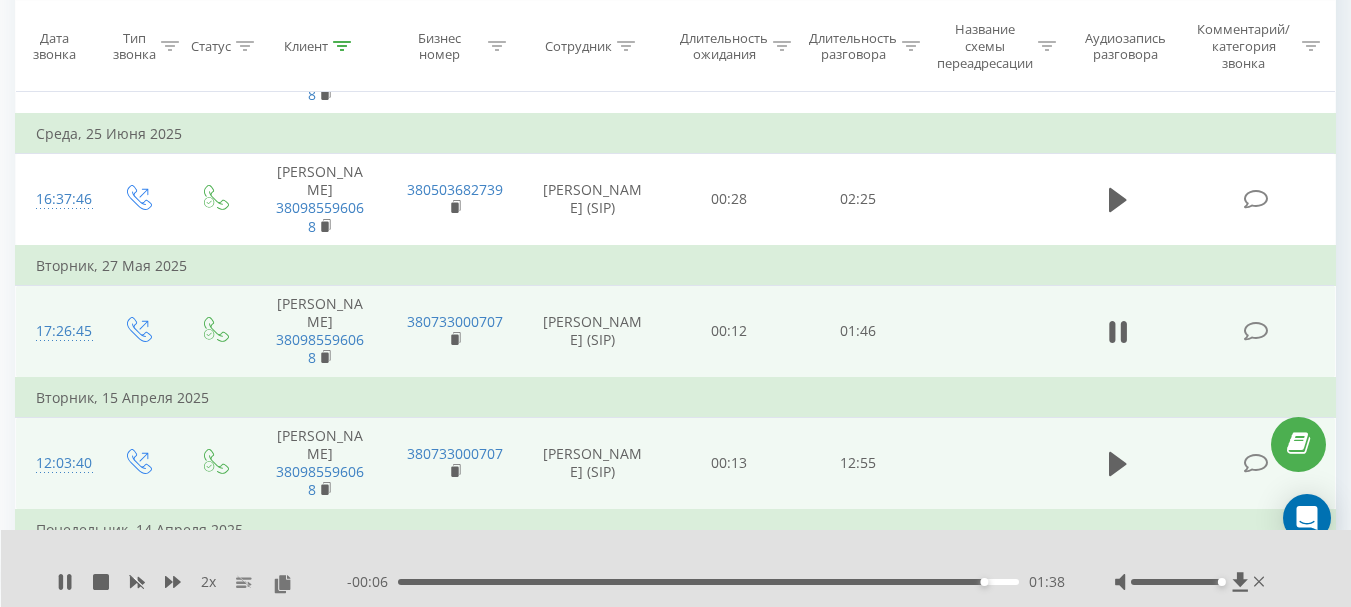 click on "01:38" at bounding box center [984, 582] 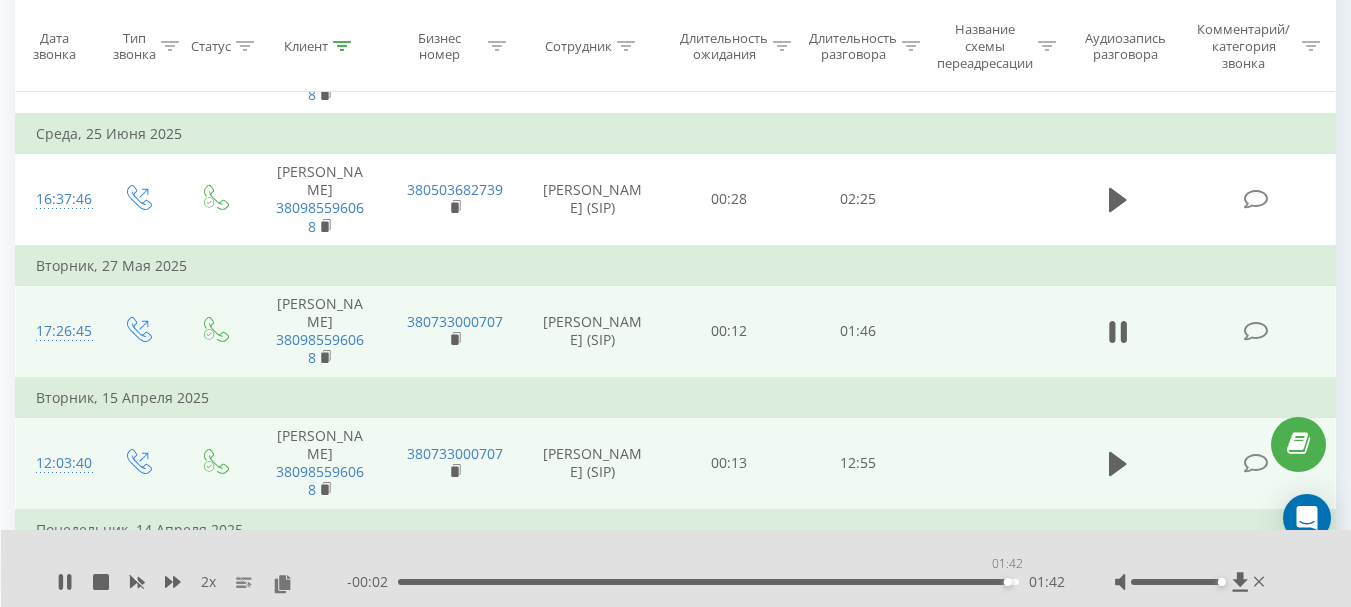 click on "01:42" at bounding box center (708, 582) 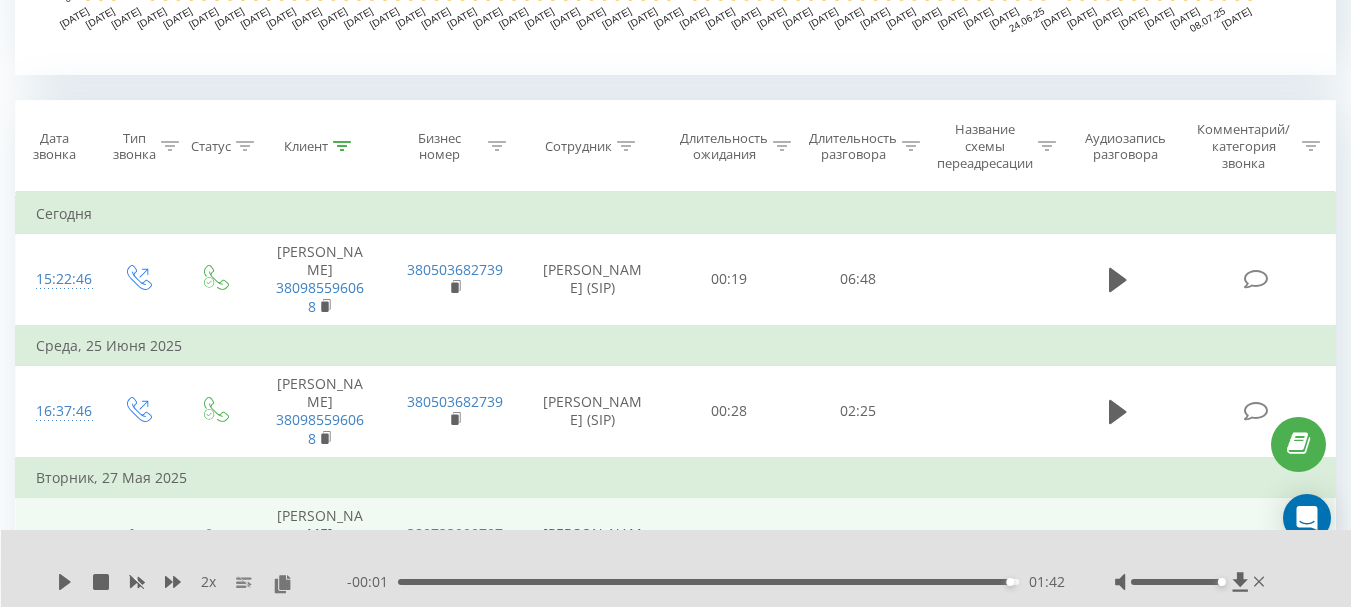 scroll, scrollTop: 875, scrollLeft: 0, axis: vertical 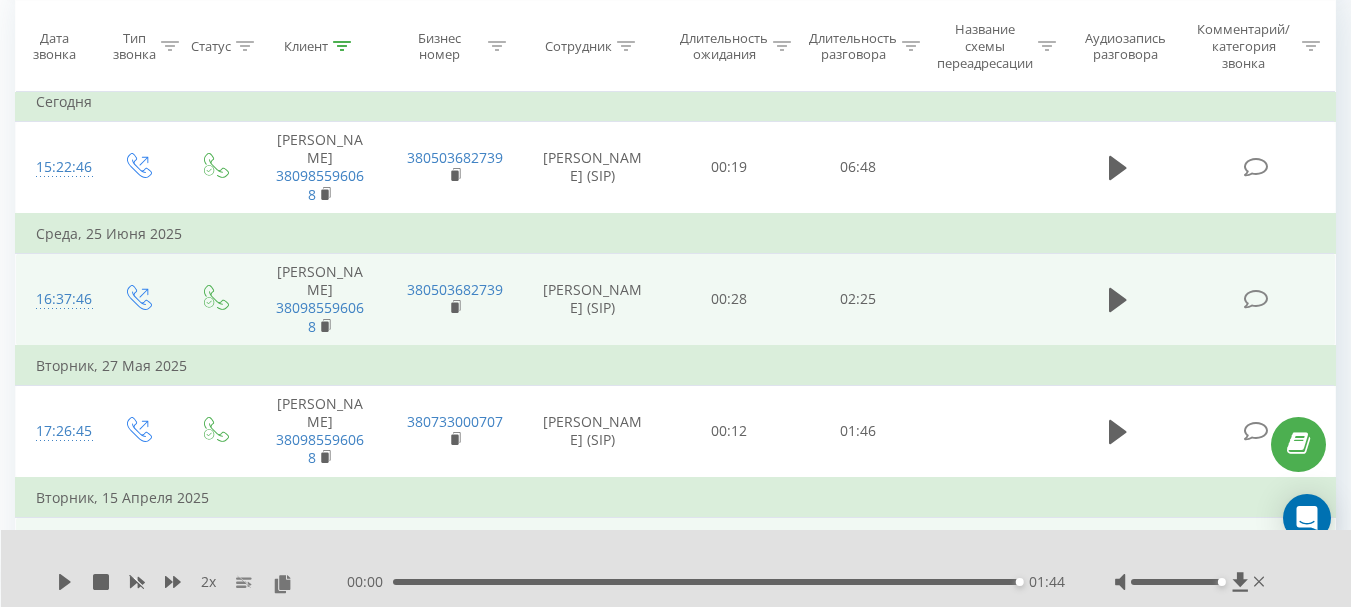 click at bounding box center [1119, 299] 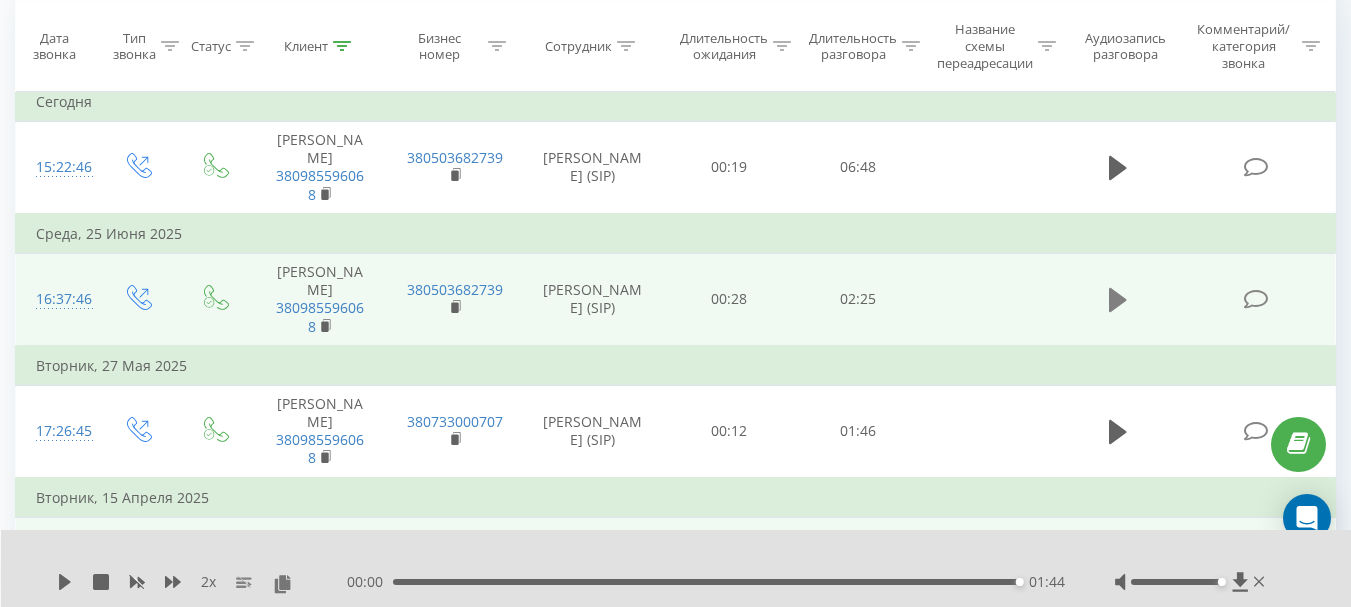 click 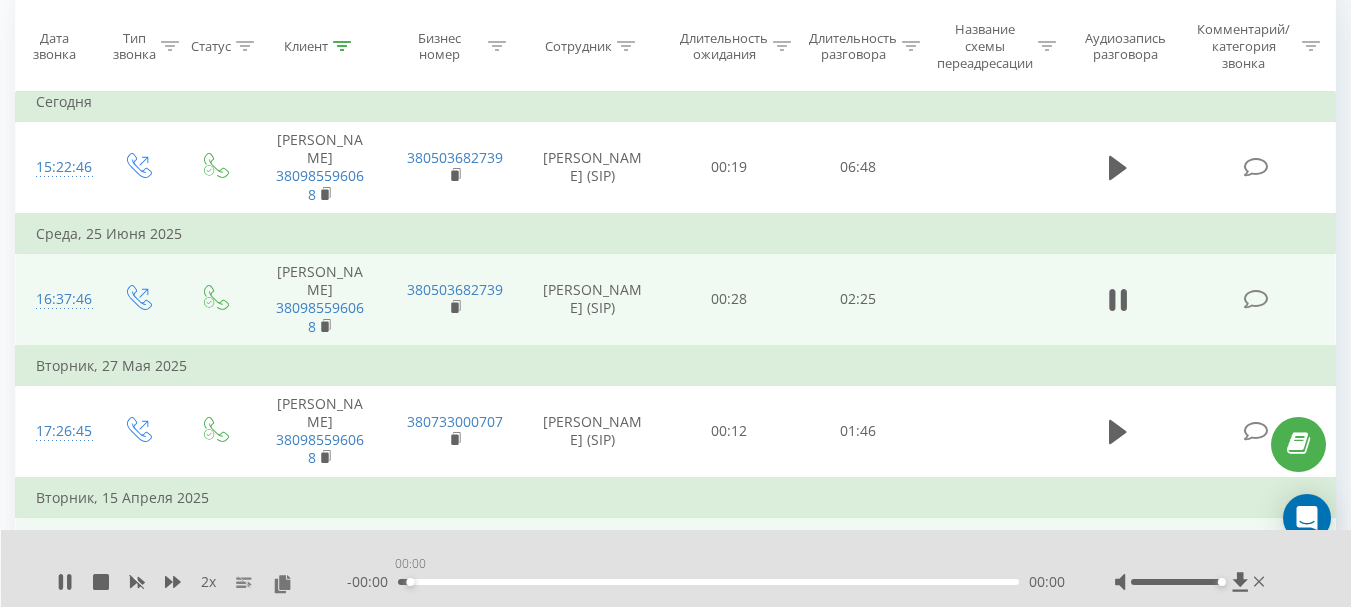 click on "00:00" at bounding box center (708, 582) 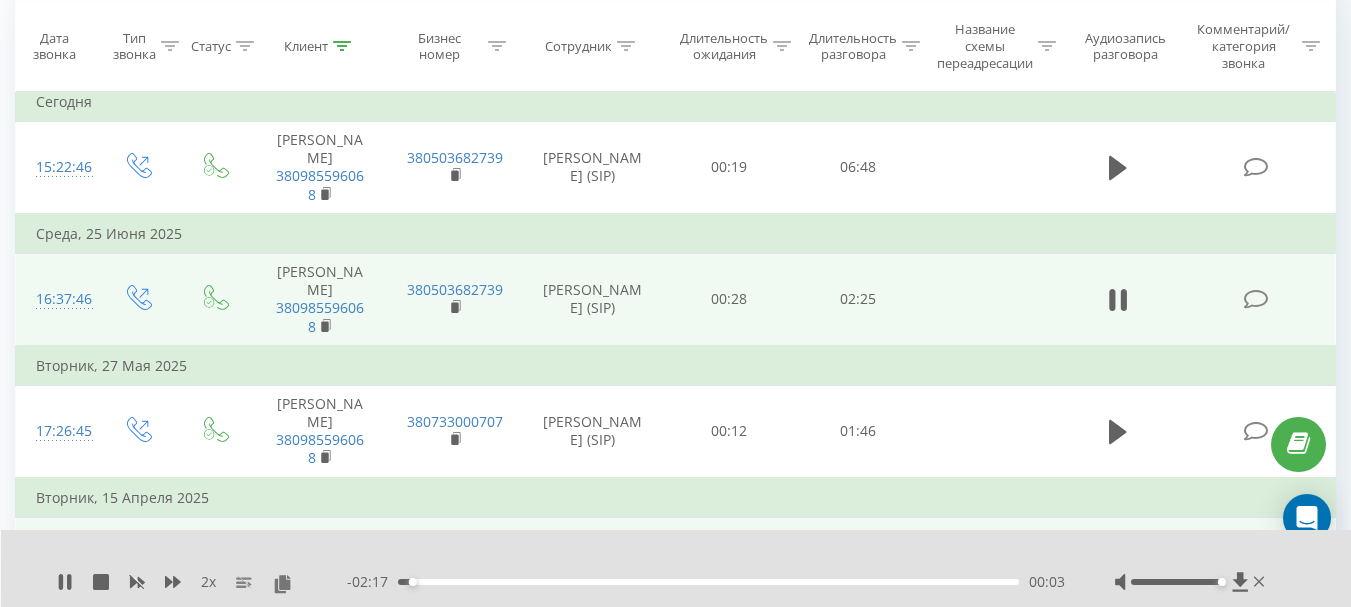 click on "- 02:17 00:03   00:03" at bounding box center (706, 582) 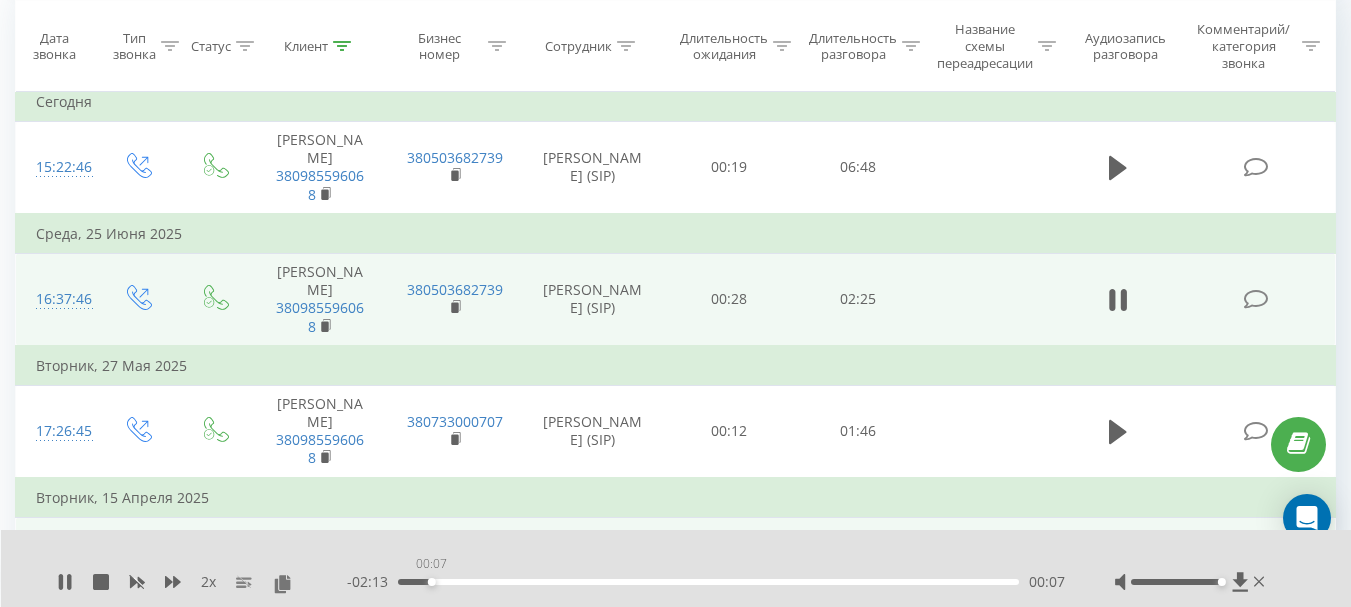 click on "00:07" at bounding box center [708, 582] 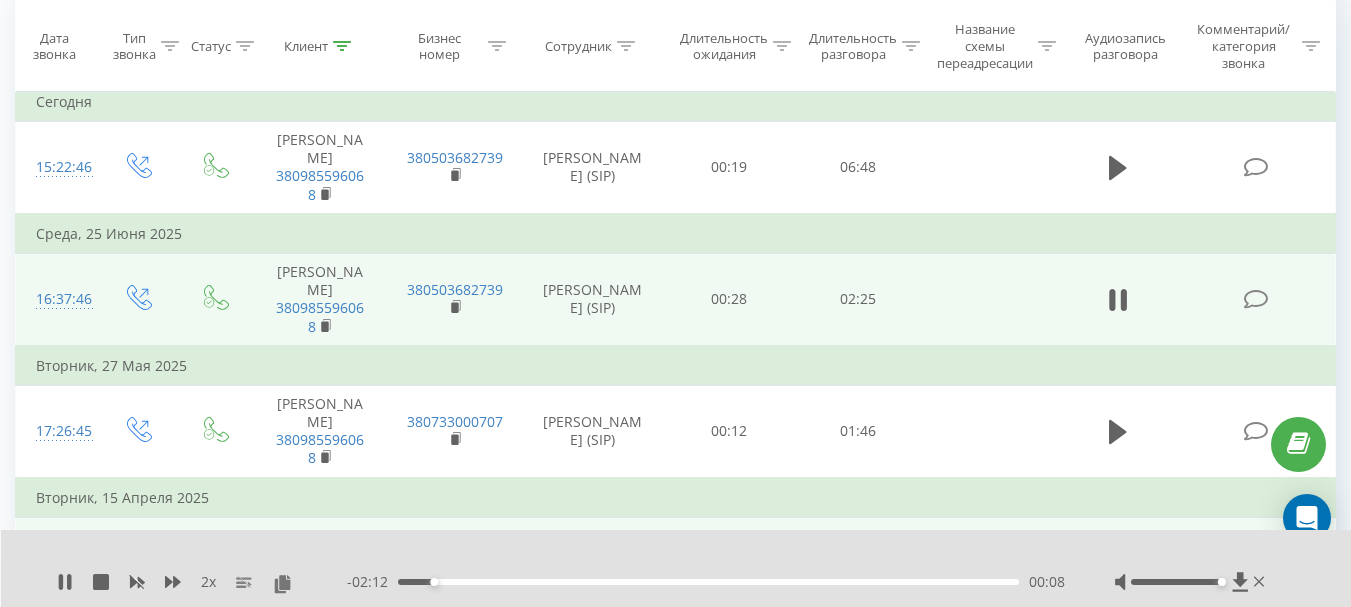 click on "00:08" at bounding box center (708, 582) 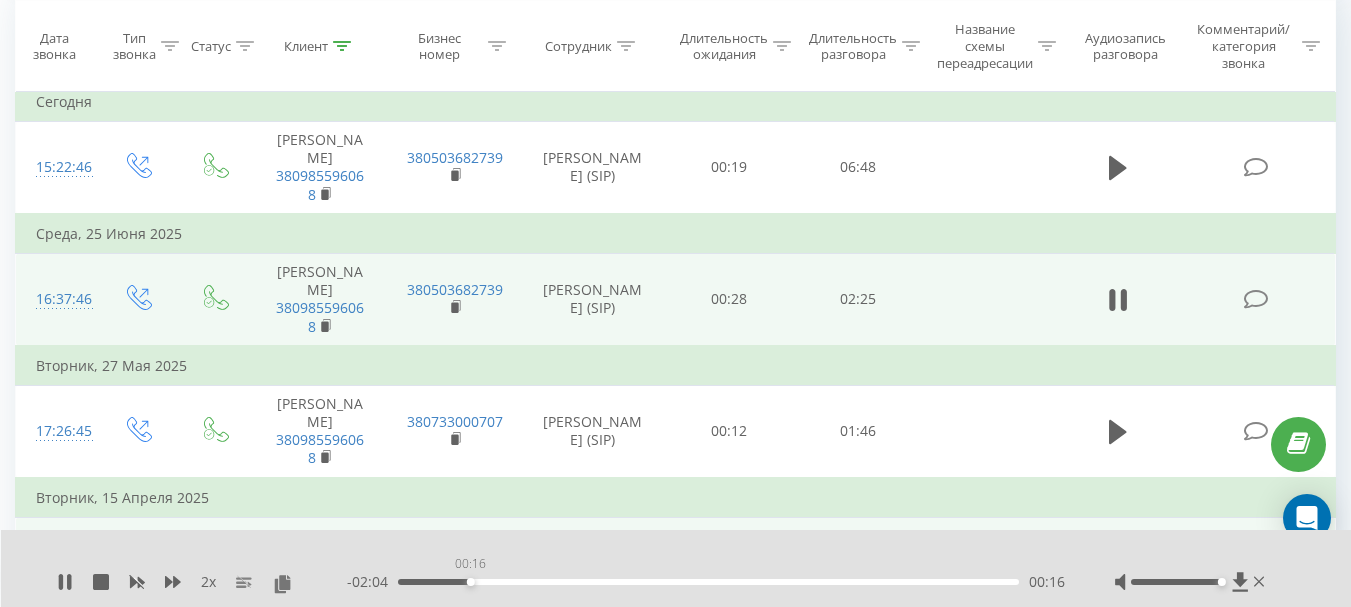 click on "00:16" at bounding box center (708, 582) 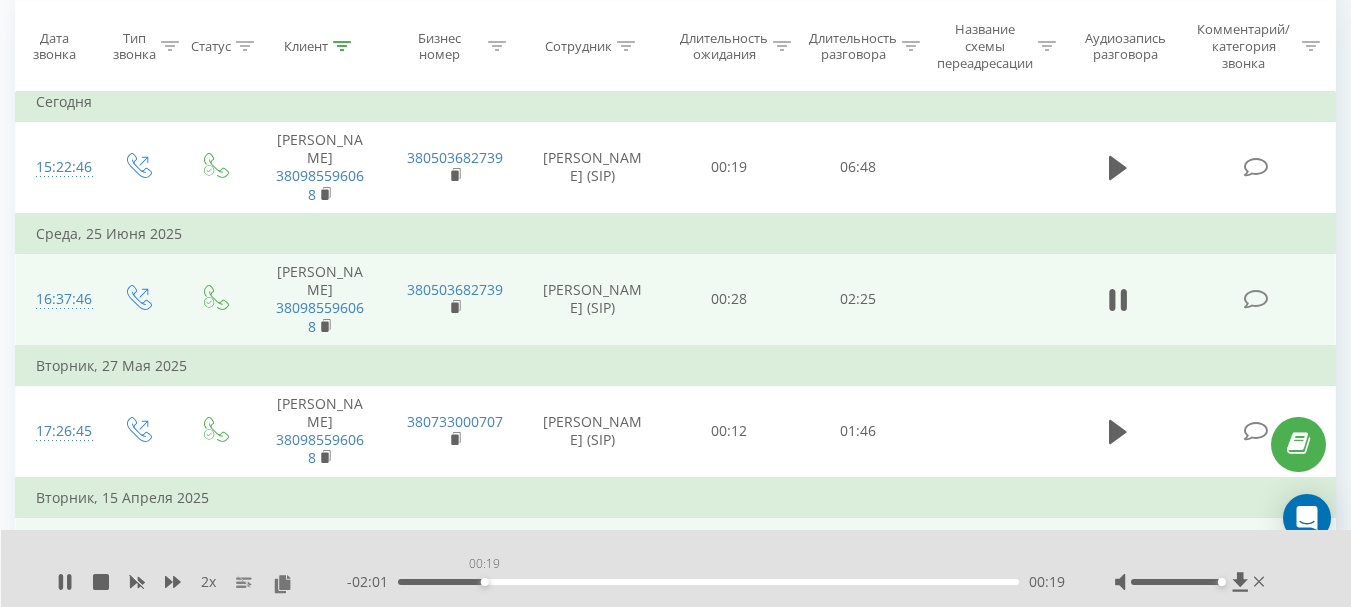 click on "00:19" at bounding box center (708, 582) 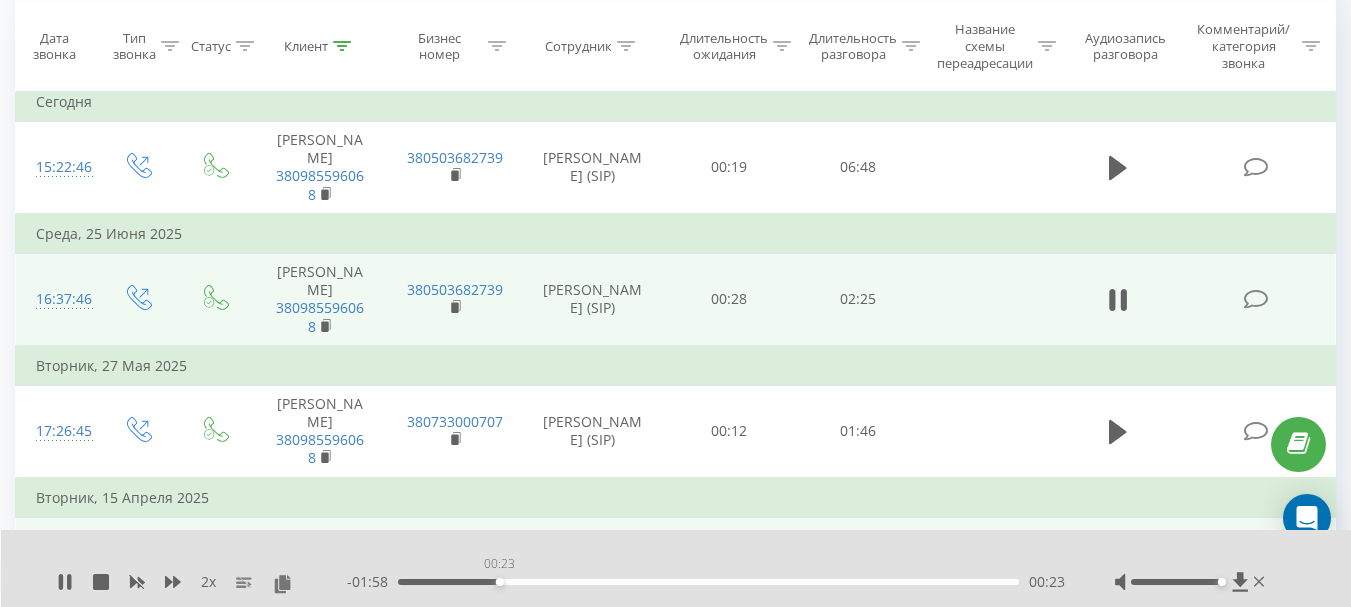 click on "00:23" at bounding box center [708, 582] 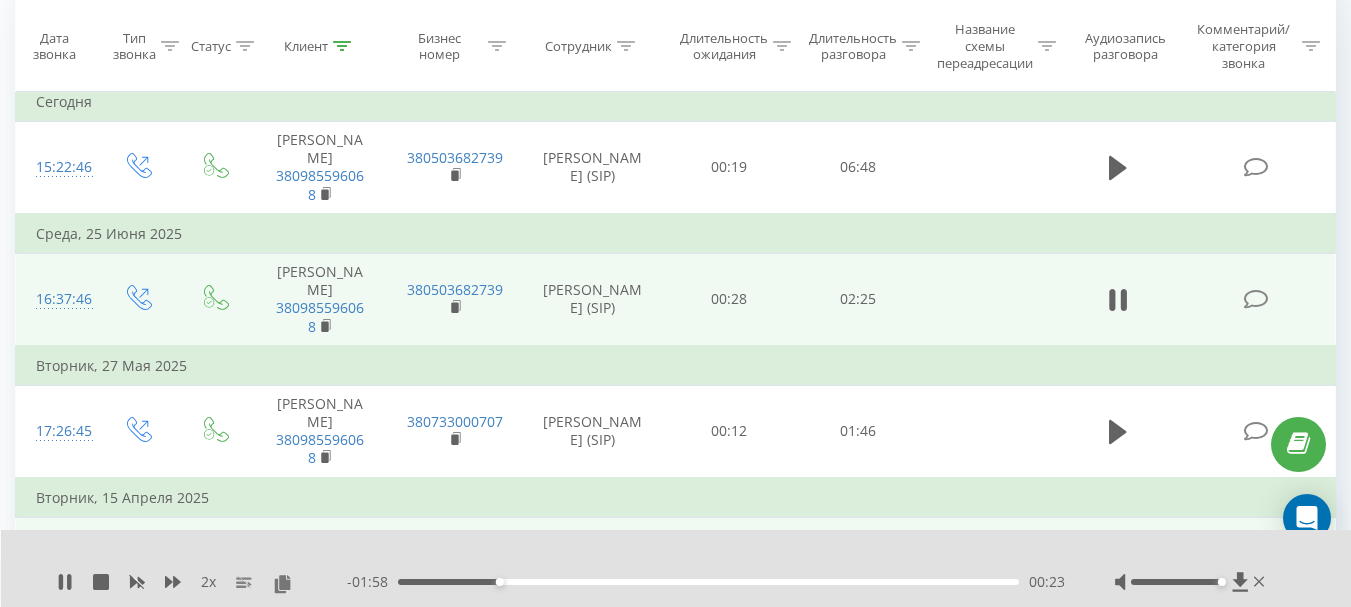 click on "00:23" at bounding box center [708, 582] 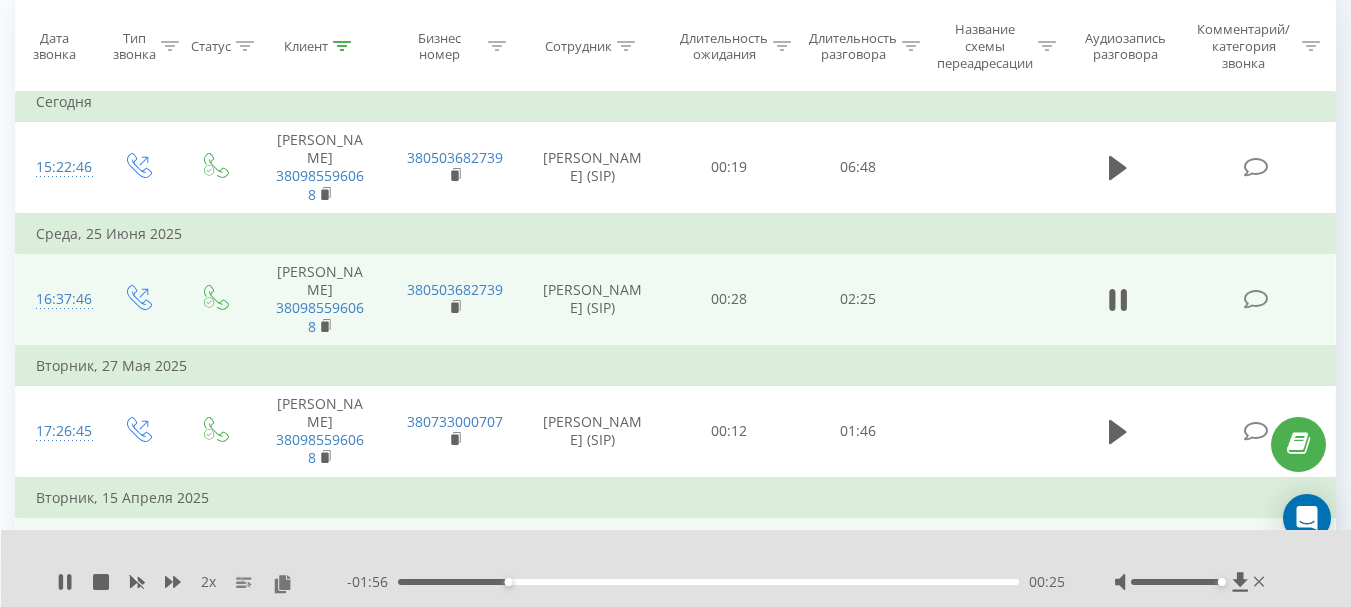 click on "00:25" at bounding box center [708, 582] 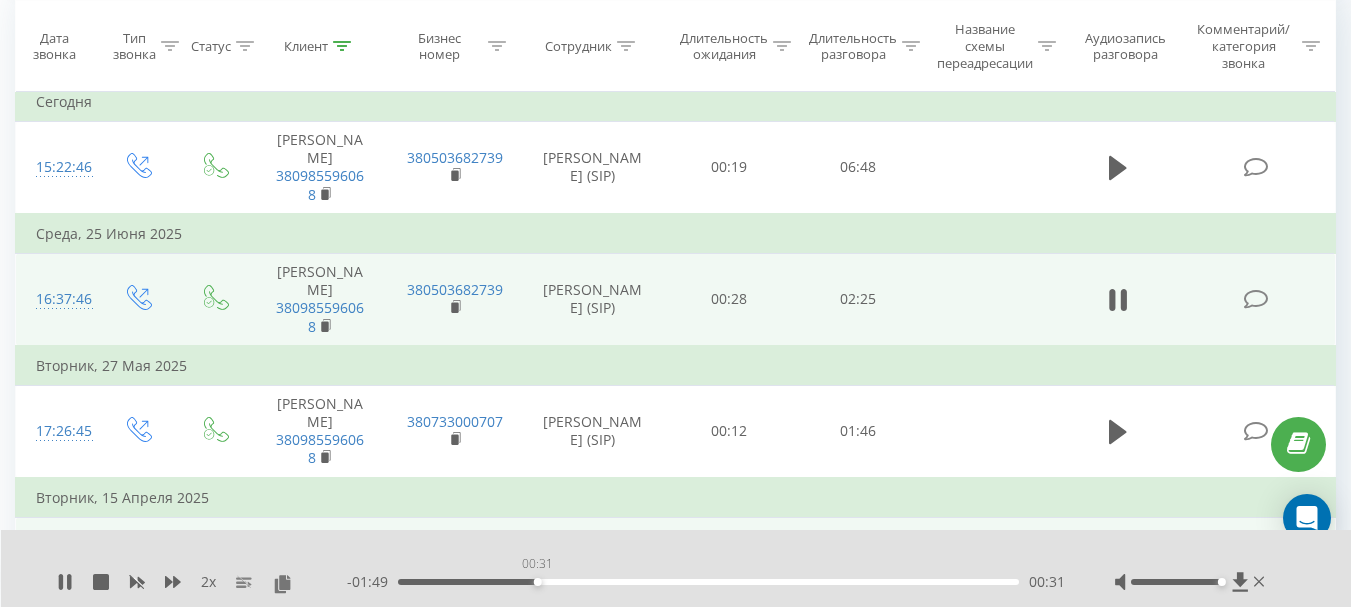 click on "00:31" at bounding box center (708, 582) 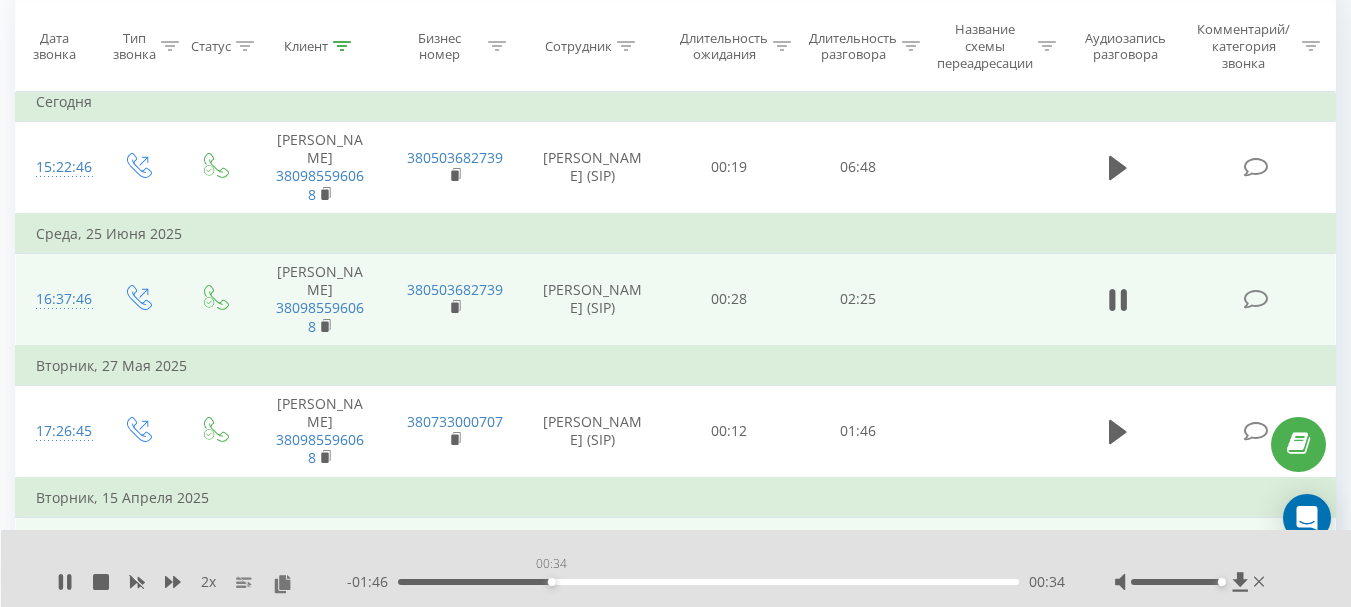 click on "00:34" at bounding box center (708, 582) 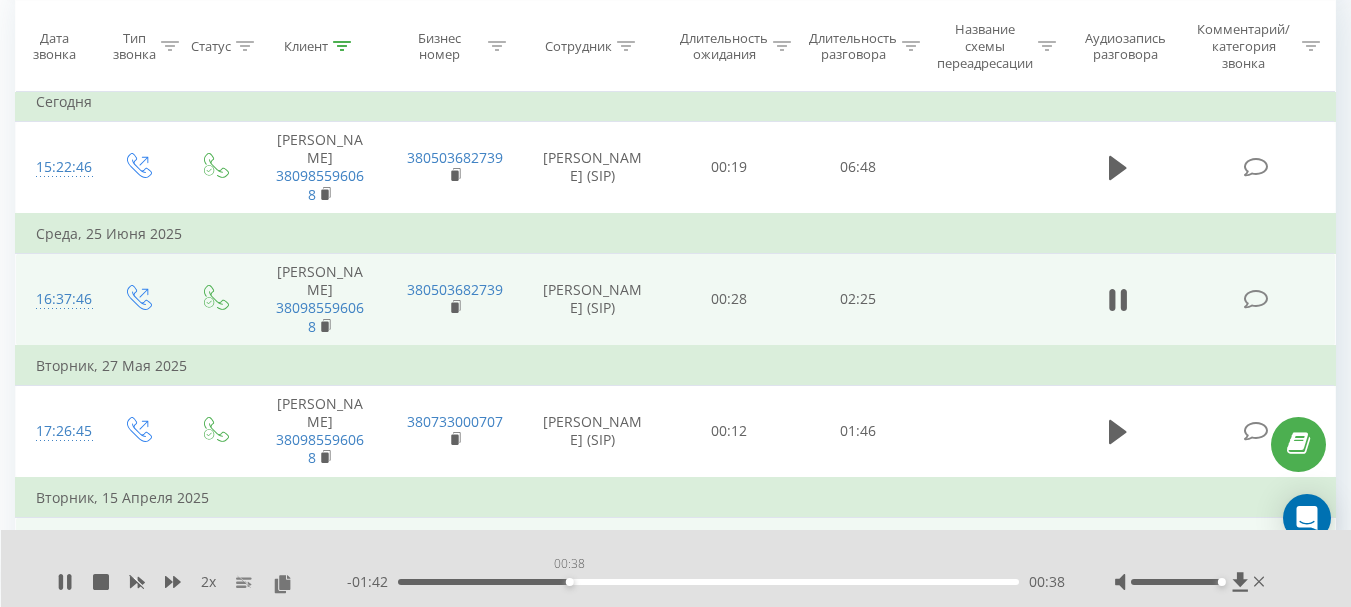 click on "00:38" at bounding box center (708, 582) 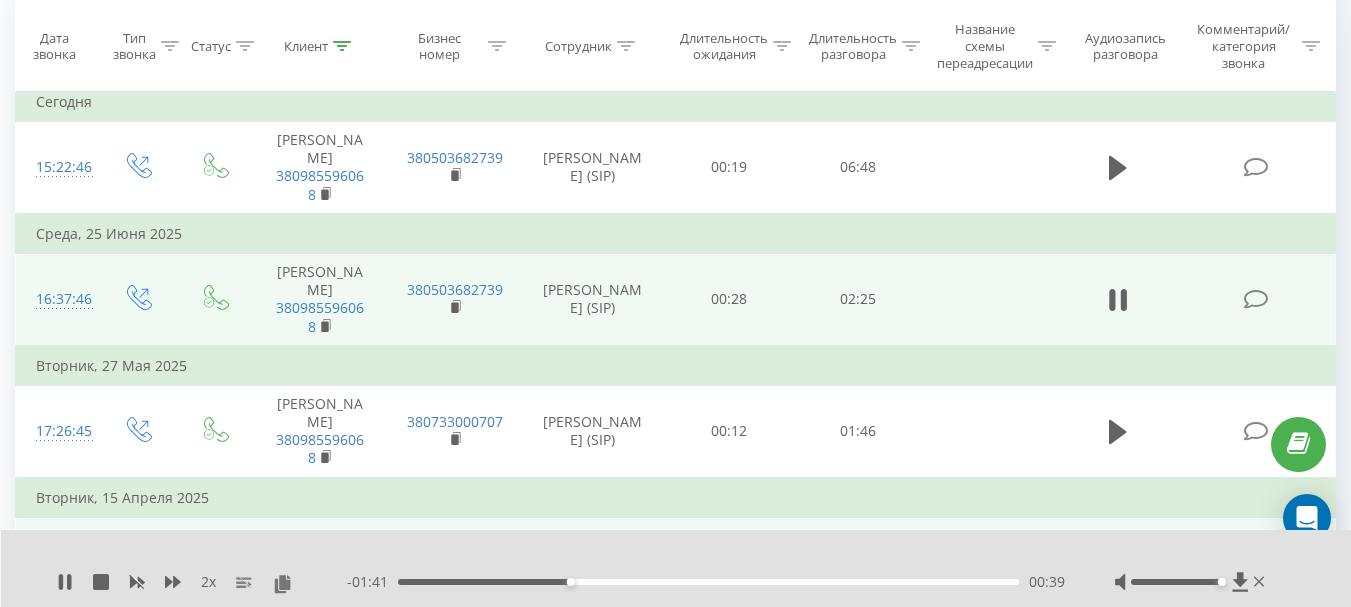 click on "00:39" at bounding box center [708, 582] 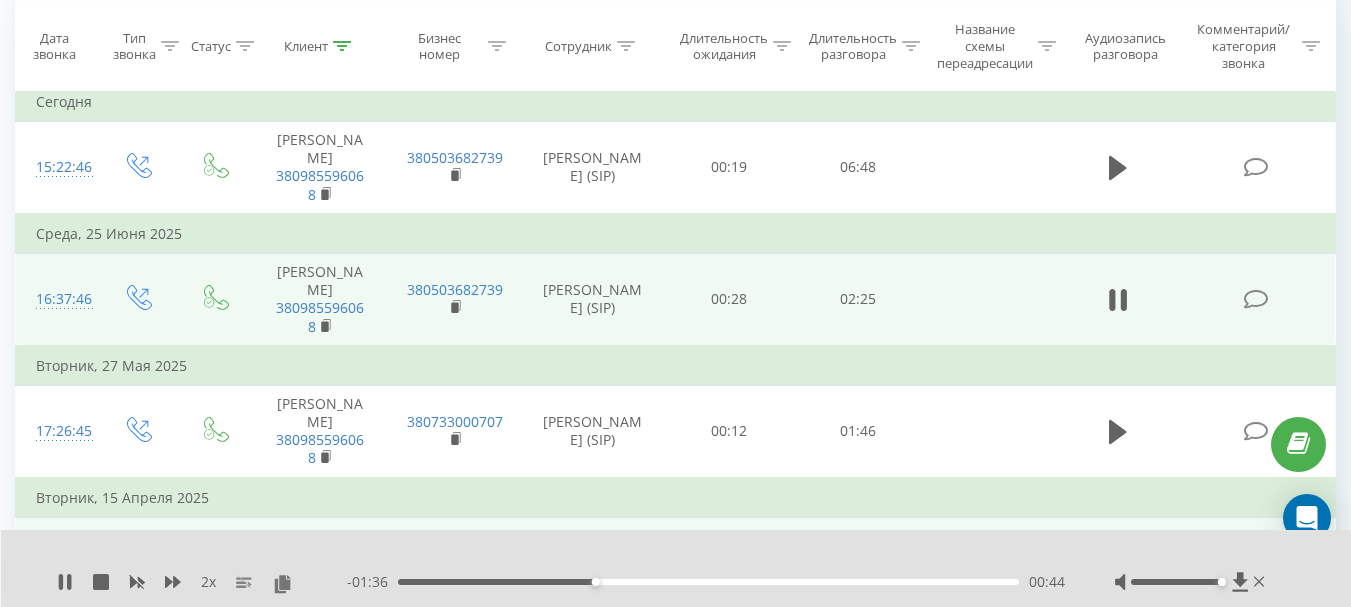 click on "00:44" at bounding box center [708, 582] 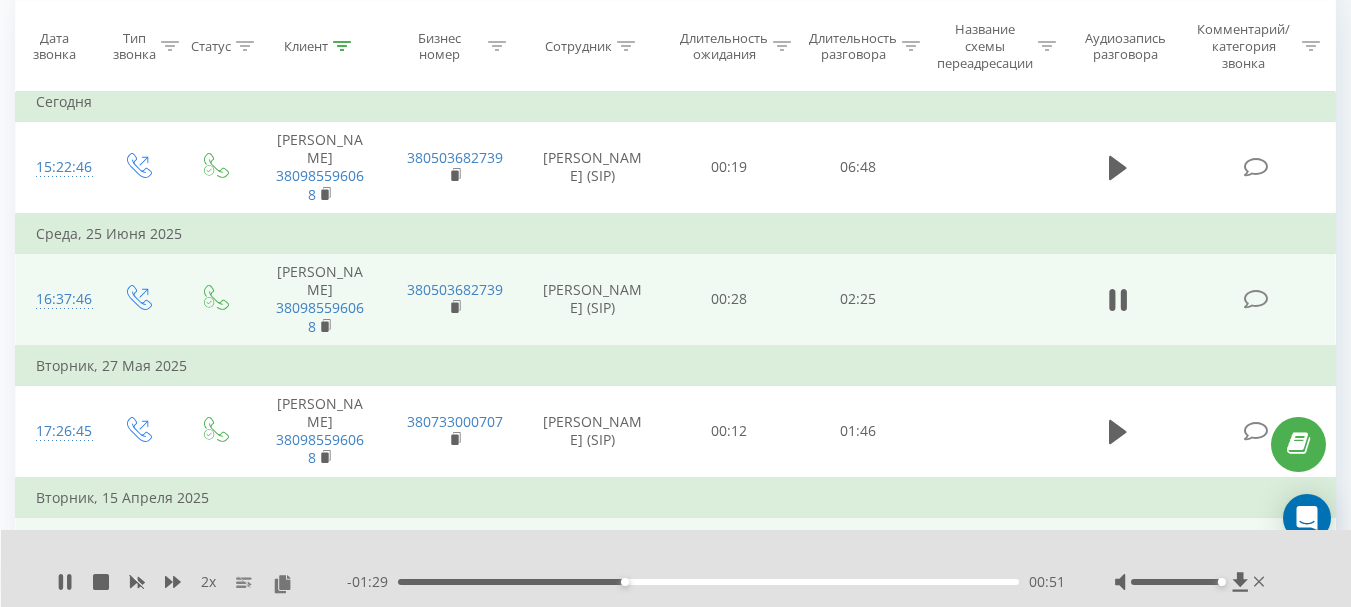 click on "00:51" at bounding box center (708, 582) 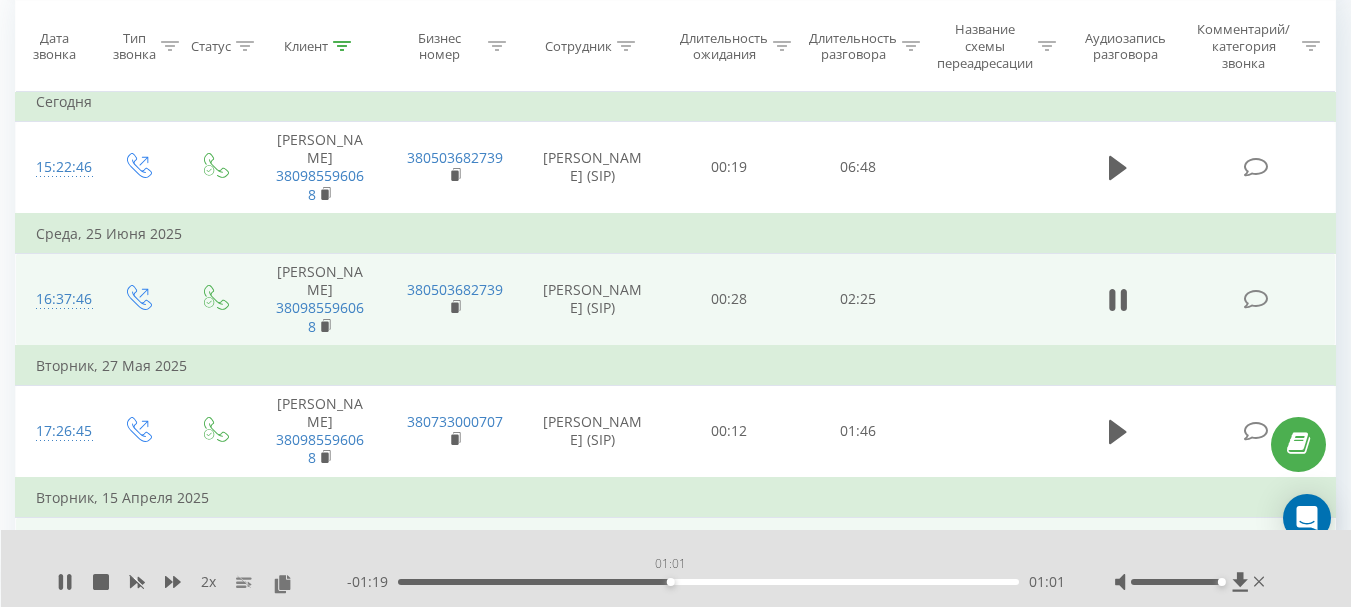 click on "01:01" at bounding box center [708, 582] 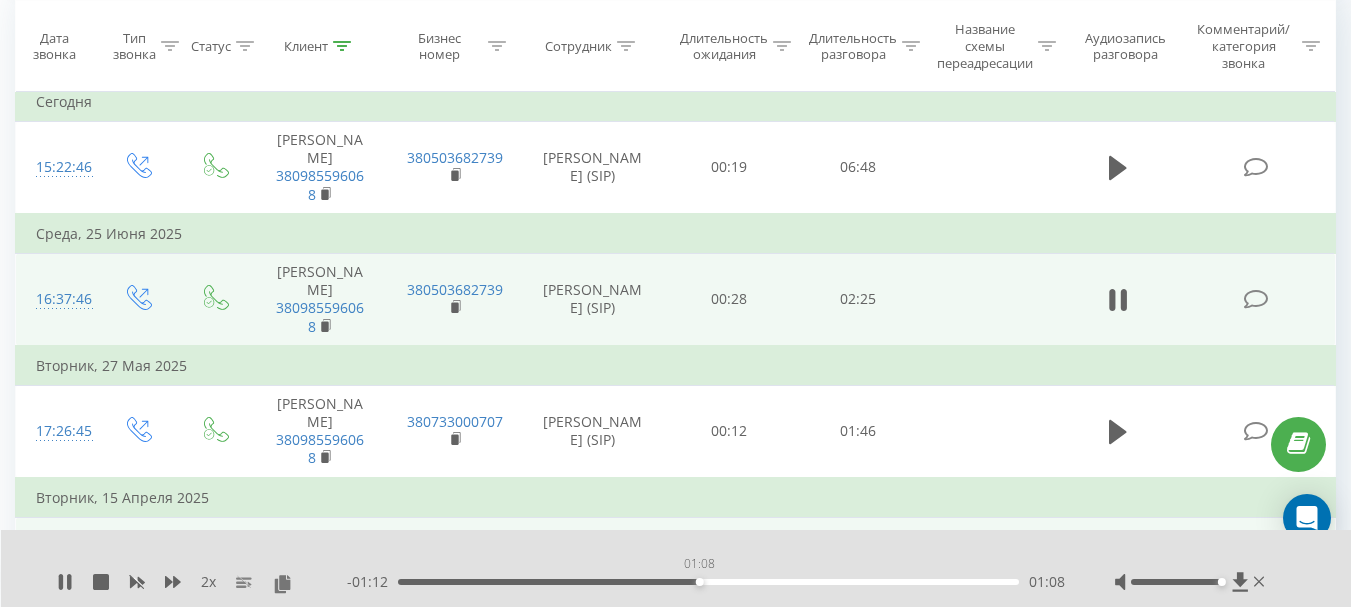 click on "01:08" at bounding box center (708, 582) 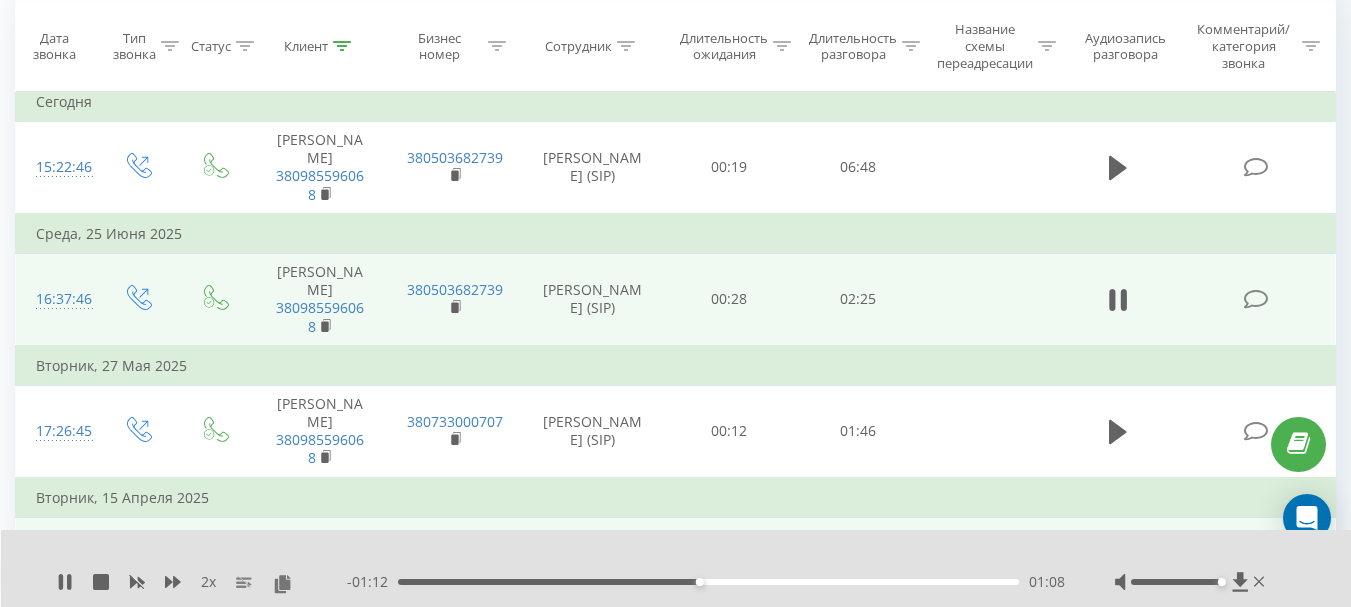 click on "01:08" at bounding box center (708, 582) 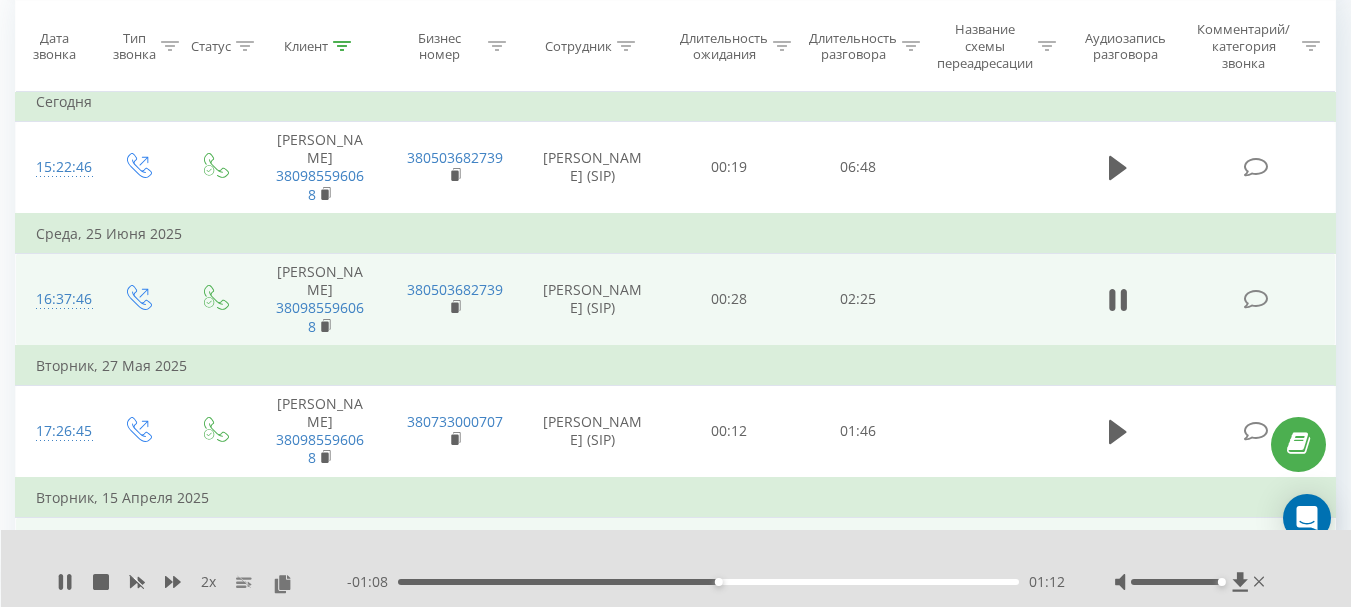click on "- 01:08 01:12   01:12" at bounding box center (706, 582) 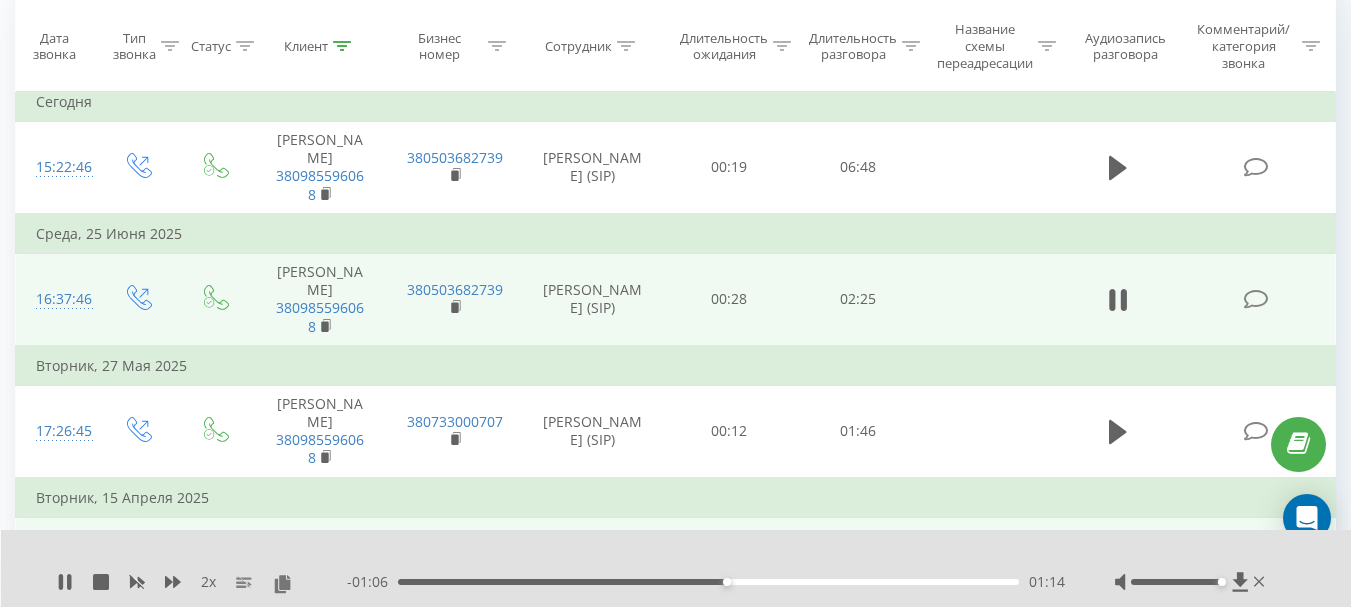 click on "- 01:06 01:14   01:14" at bounding box center (706, 582) 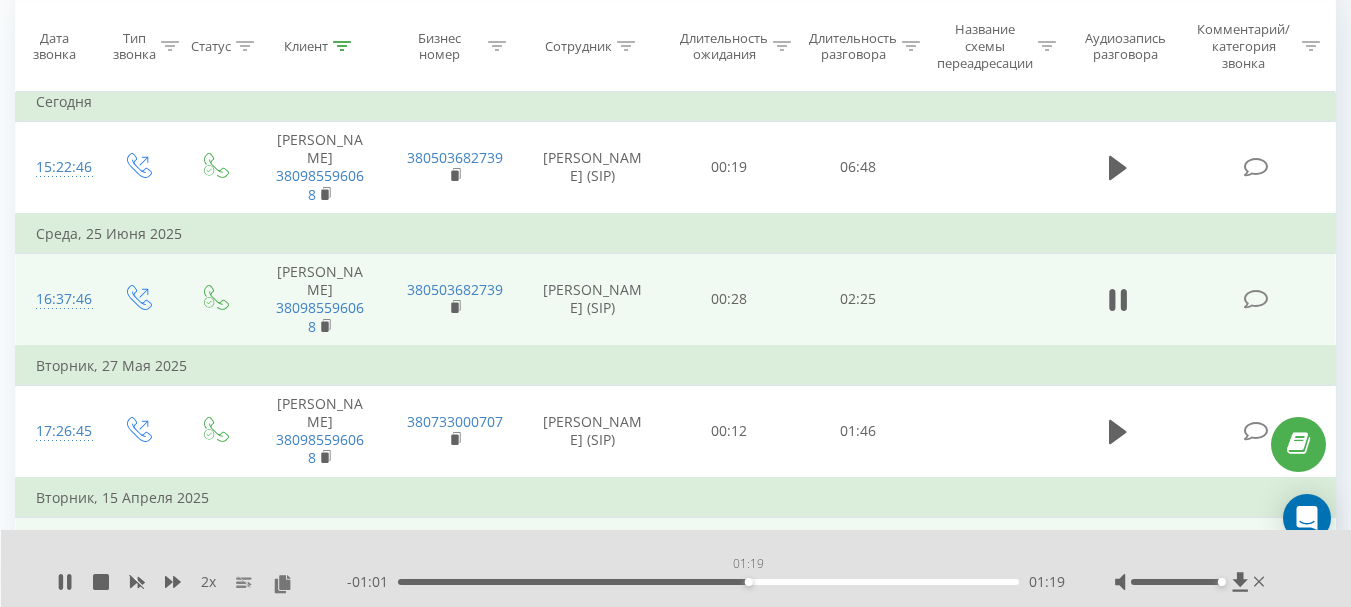 click on "01:19" at bounding box center [708, 582] 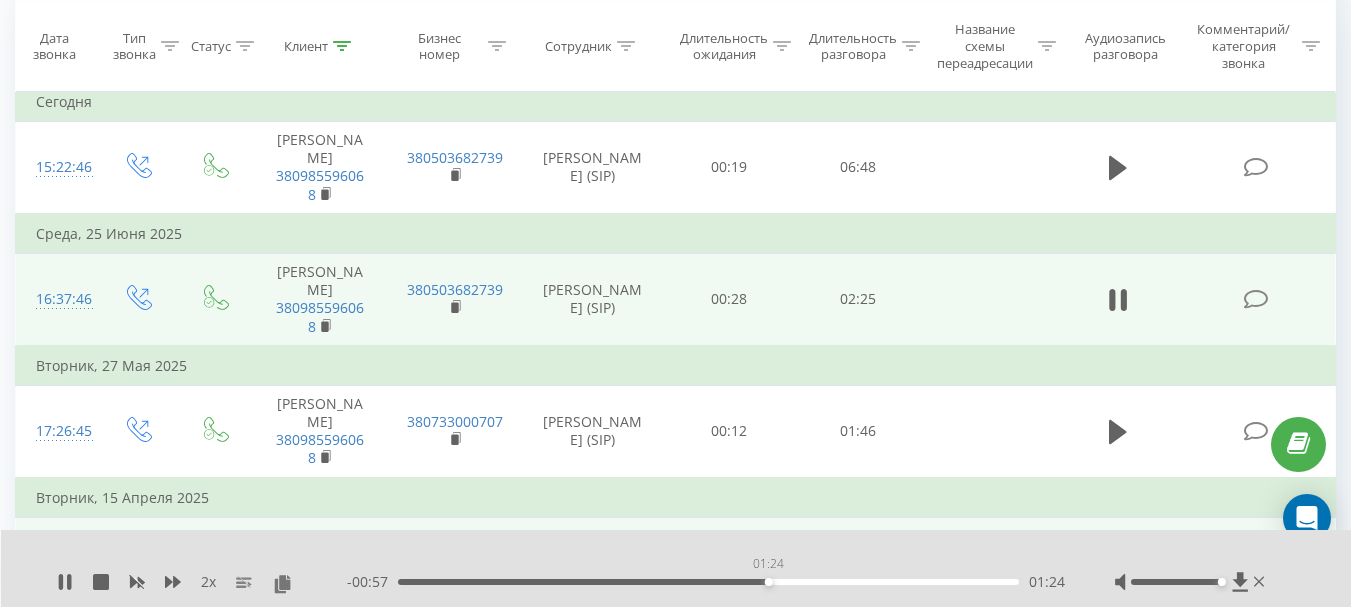 click on "01:24" at bounding box center [708, 582] 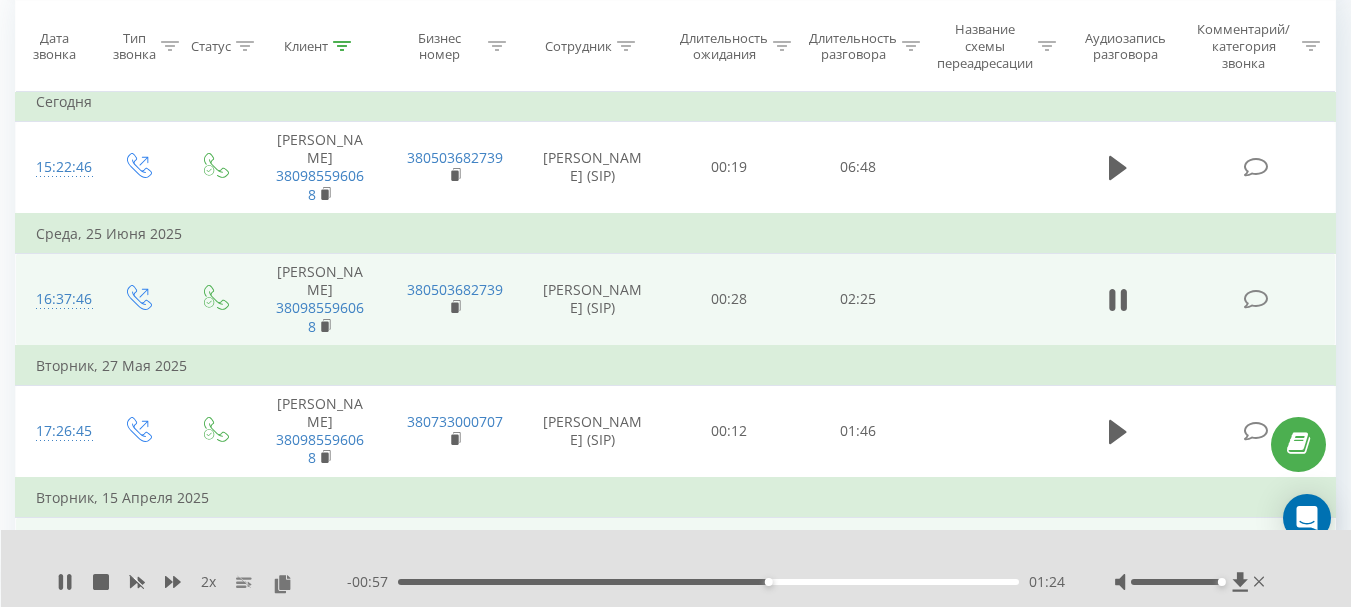 click on "01:24" at bounding box center (708, 582) 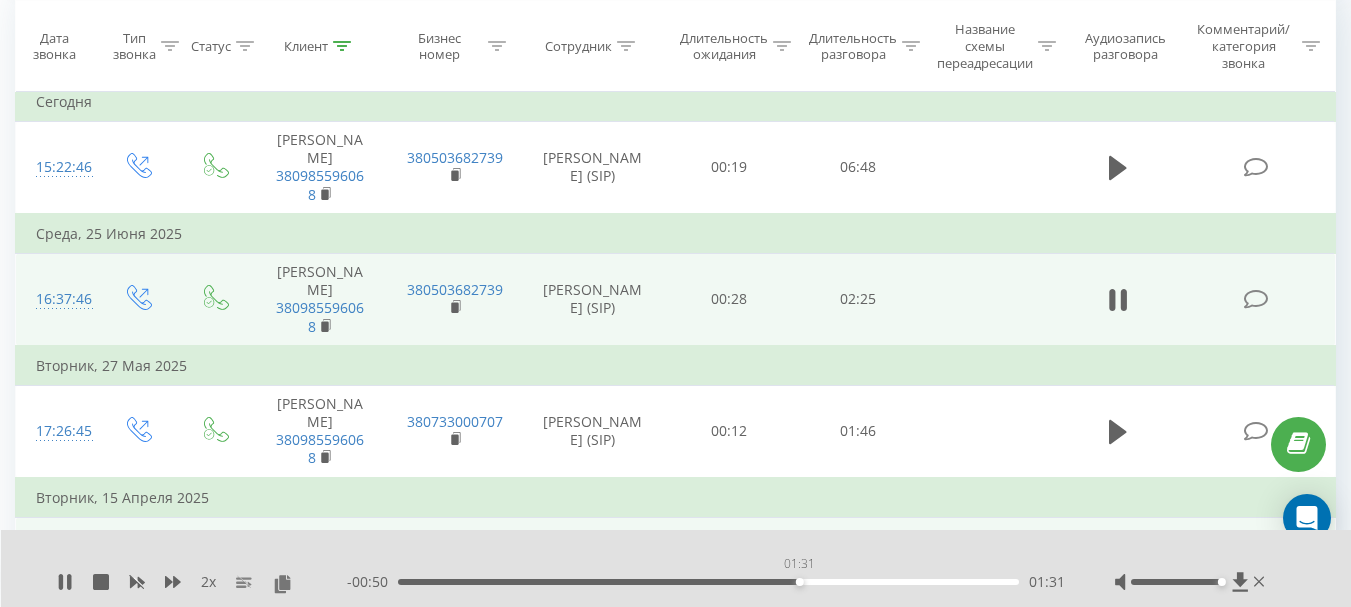 click on "01:31" at bounding box center [708, 582] 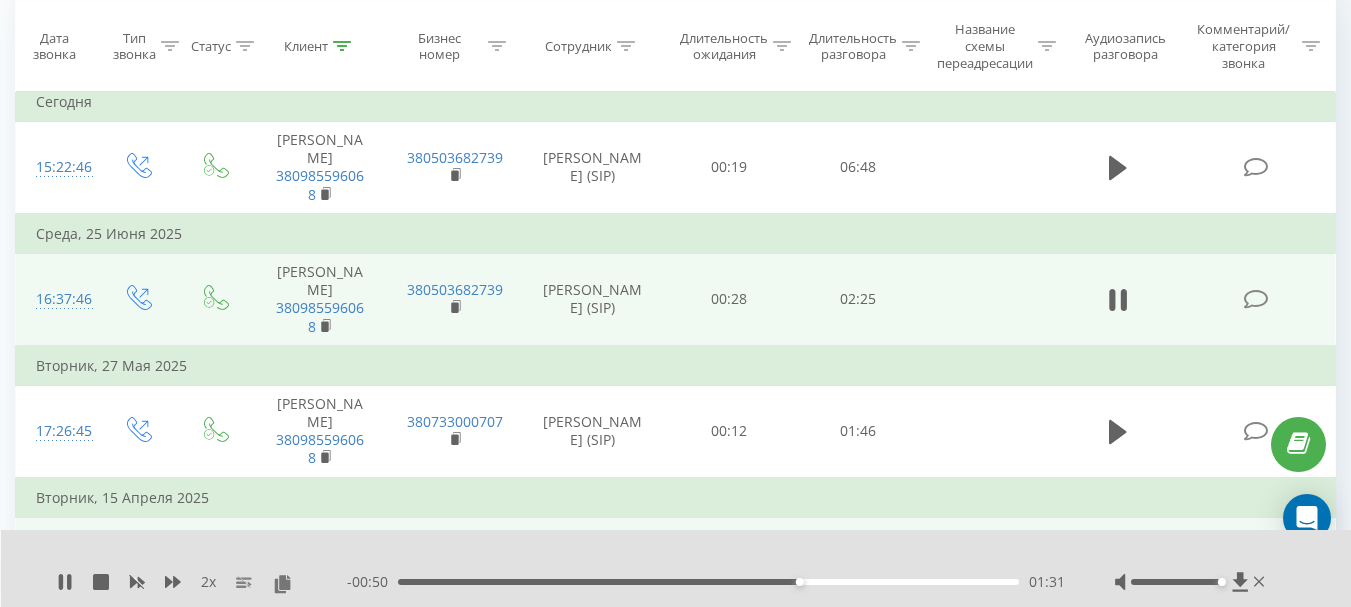click on "01:31" at bounding box center (708, 582) 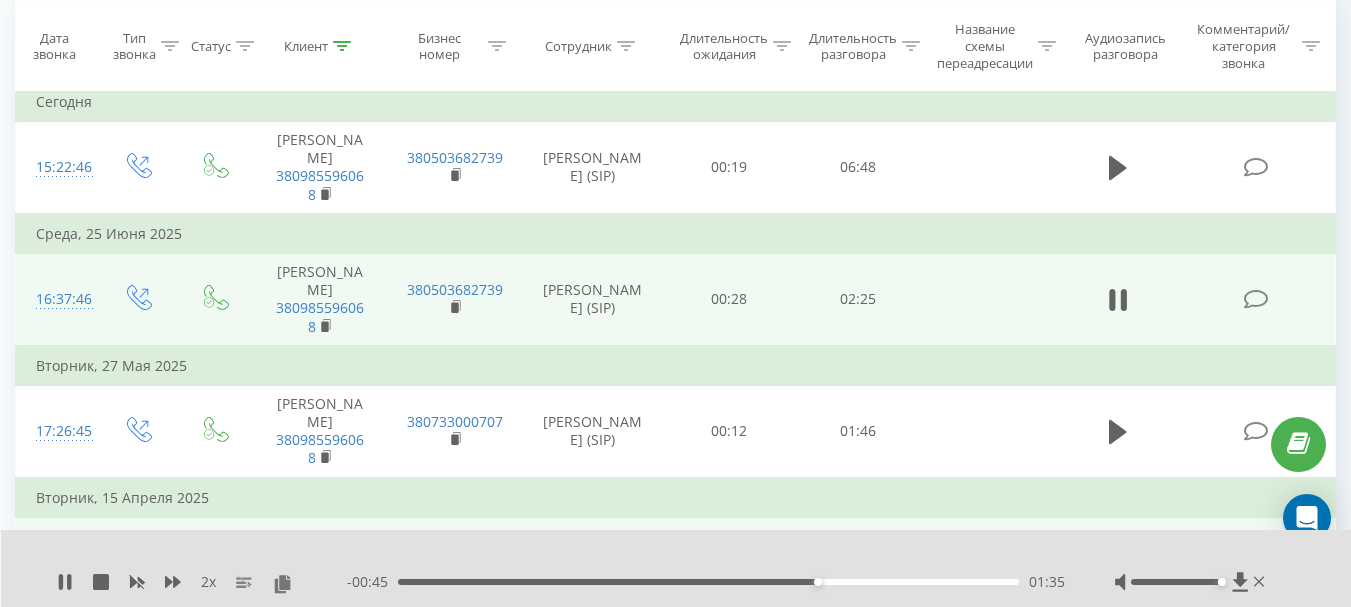 click on "01:35" at bounding box center [708, 582] 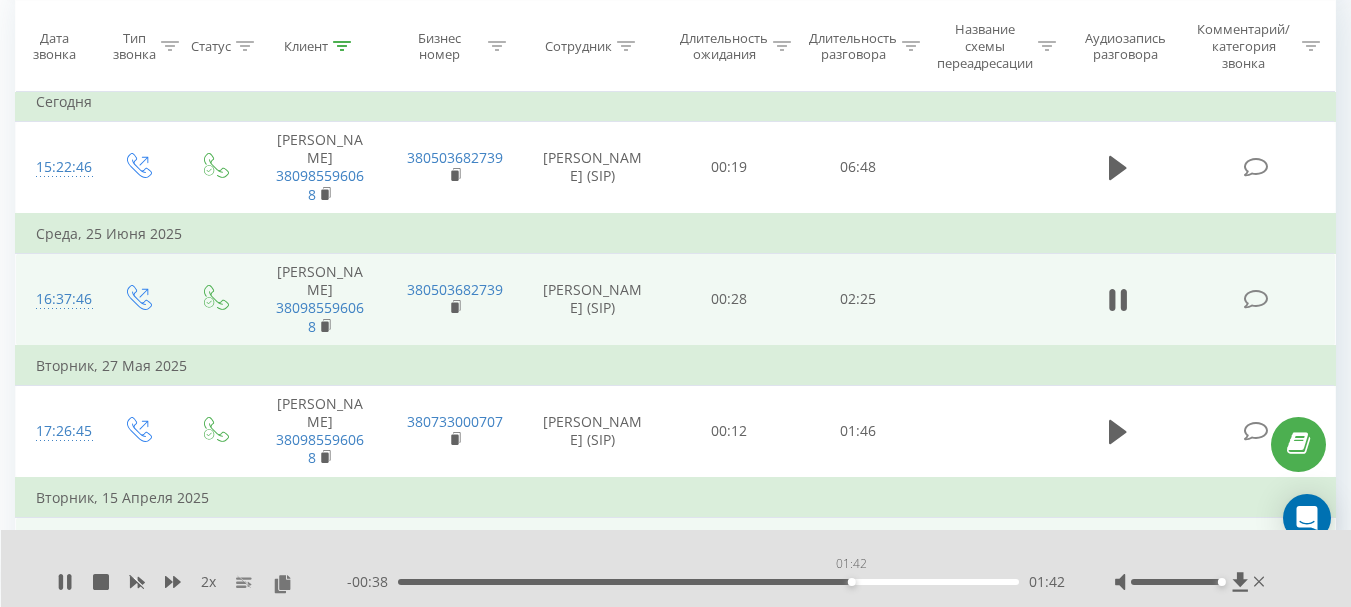 click on "01:42" at bounding box center (708, 582) 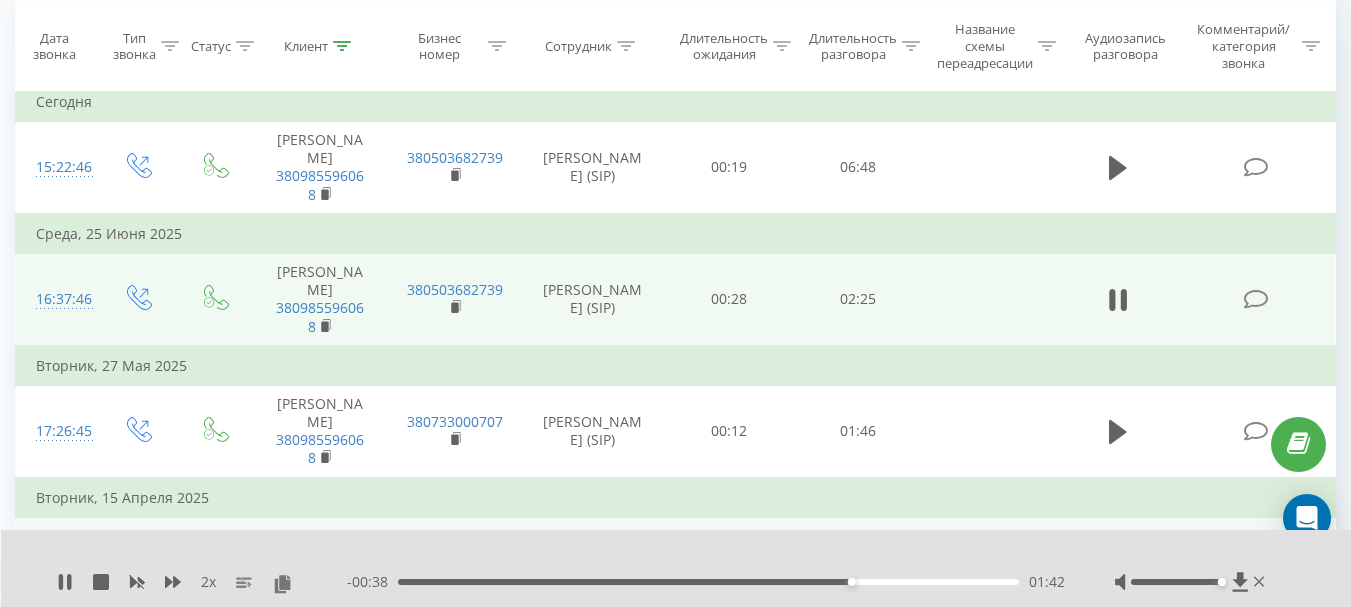 click on "01:42" at bounding box center (708, 582) 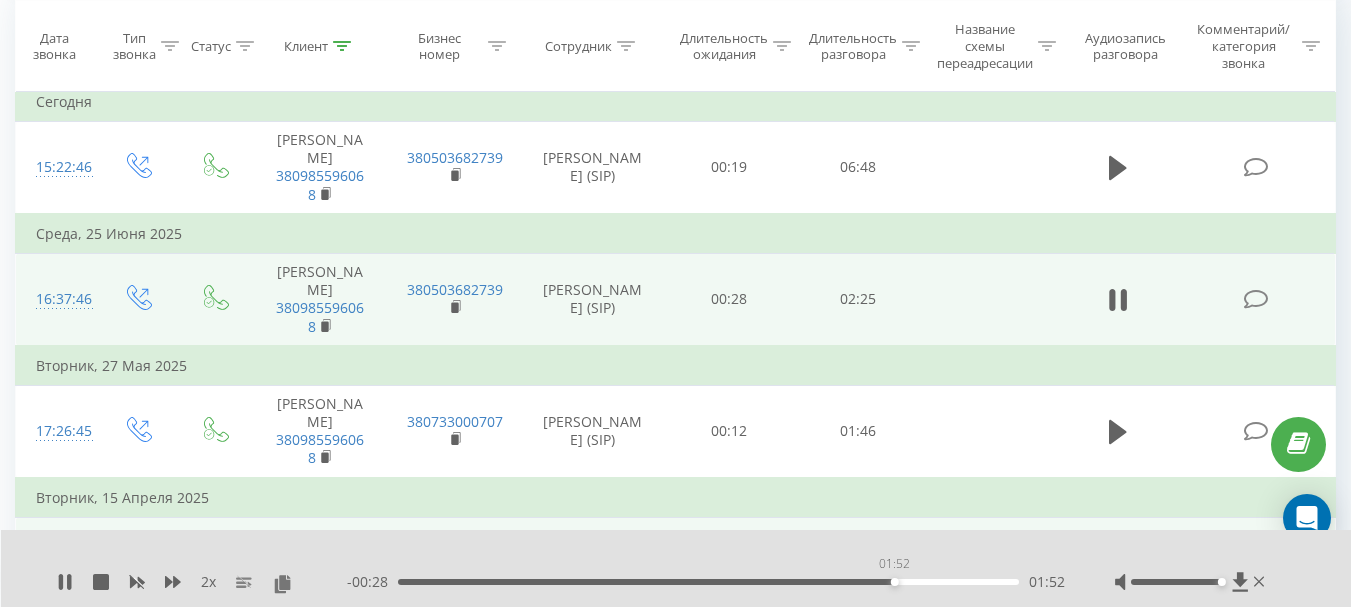 click on "01:52" at bounding box center [708, 582] 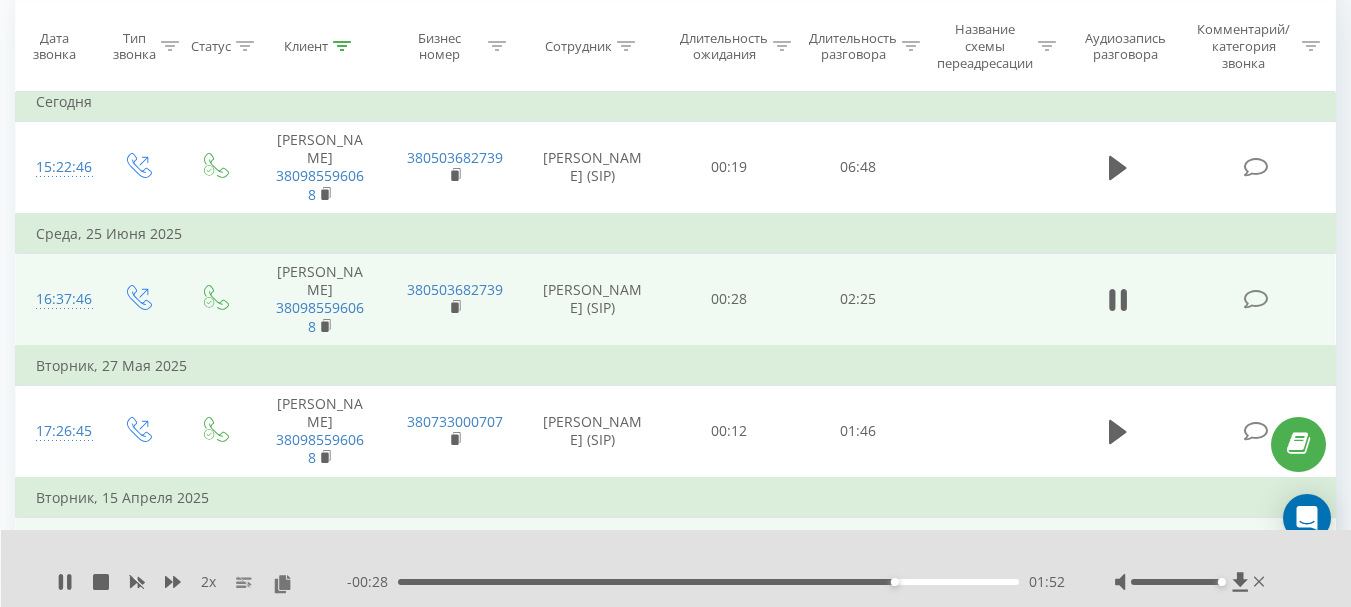 click on "01:52" at bounding box center [708, 582] 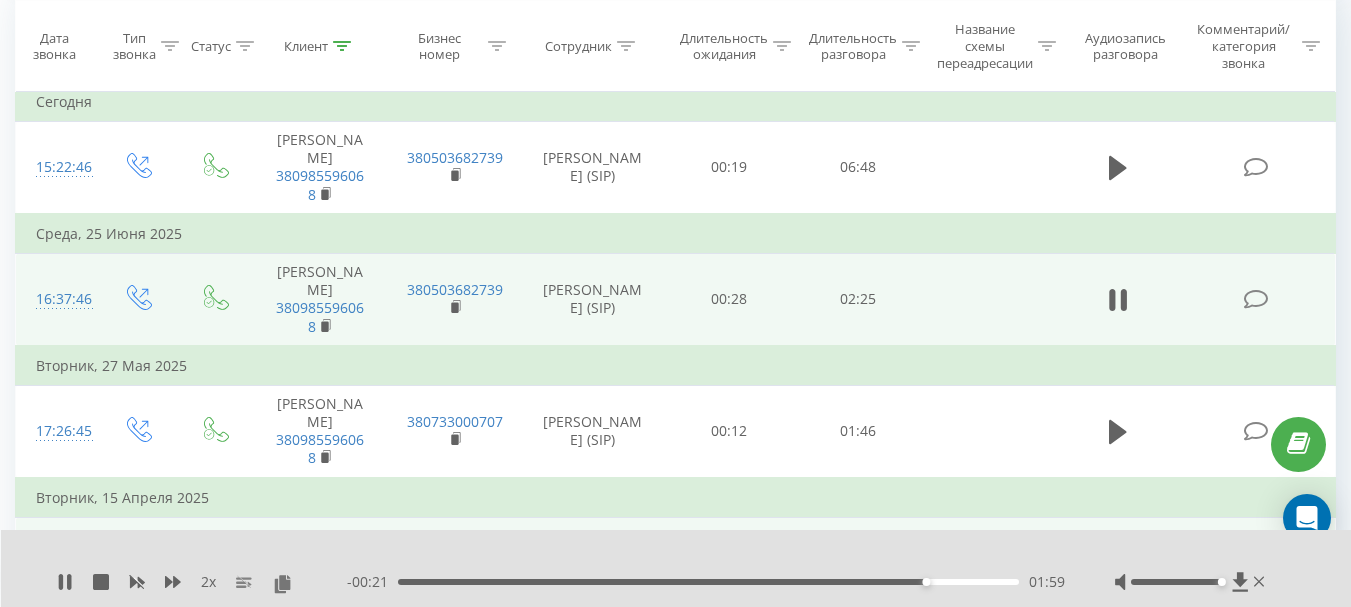 click on "01:59" at bounding box center [708, 582] 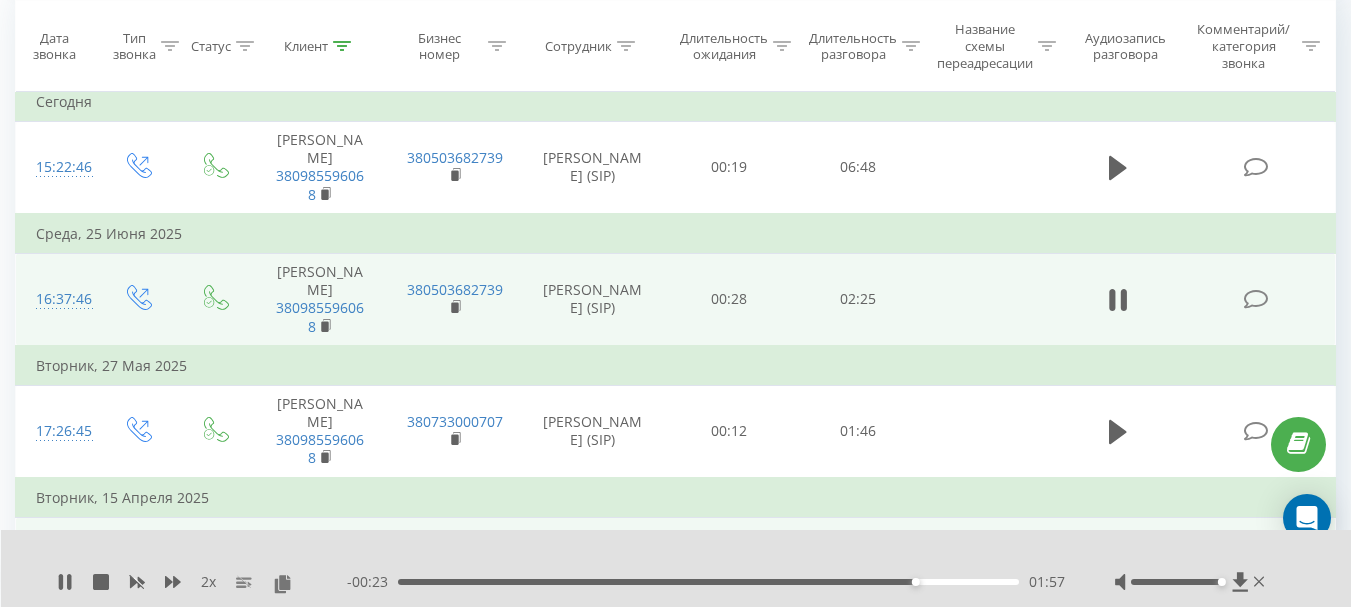 click on "01:57" at bounding box center [708, 582] 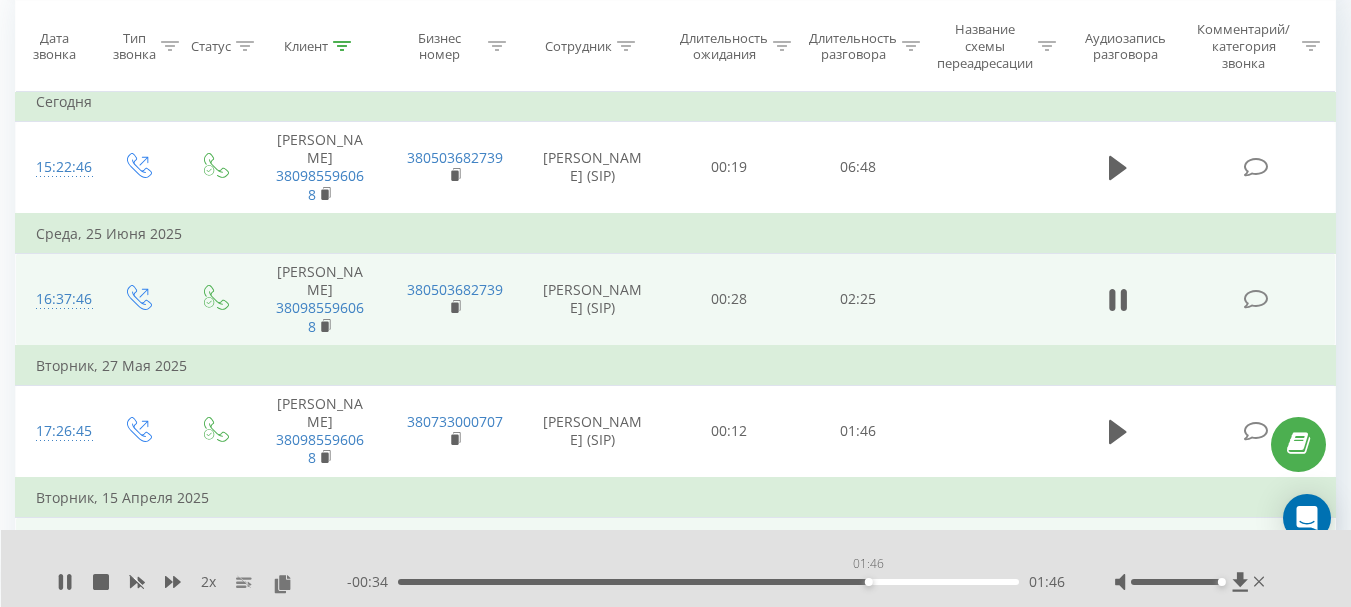 click on "01:46" at bounding box center (708, 582) 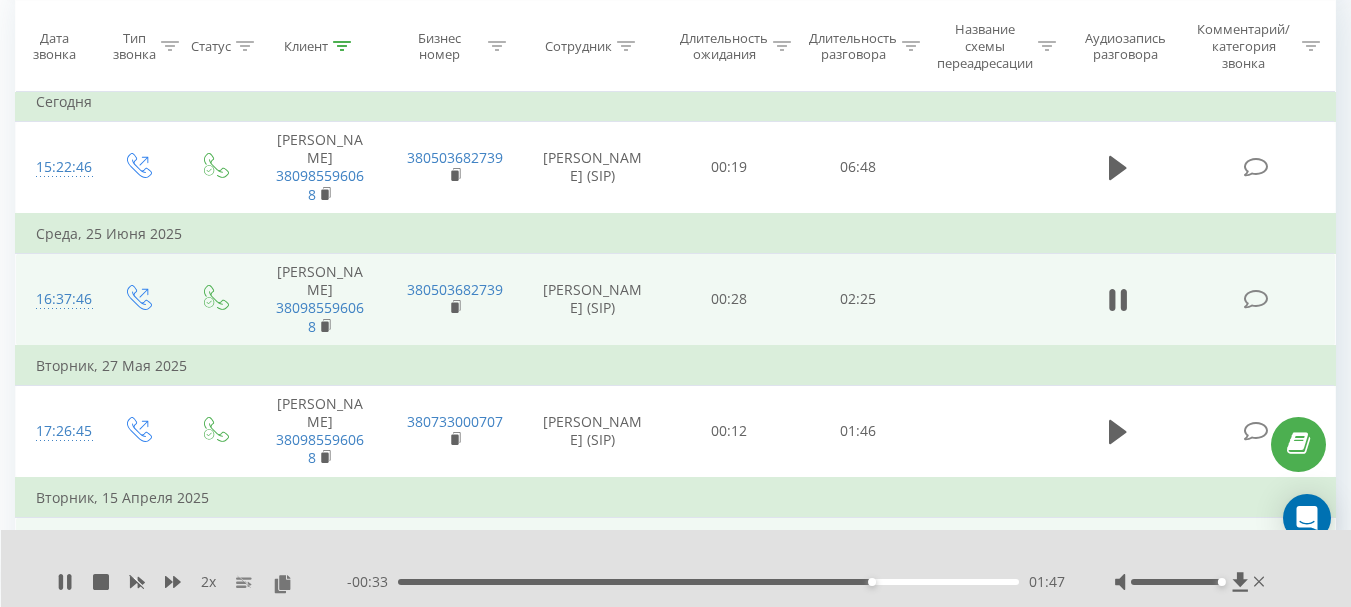 click on "01:47" at bounding box center [708, 582] 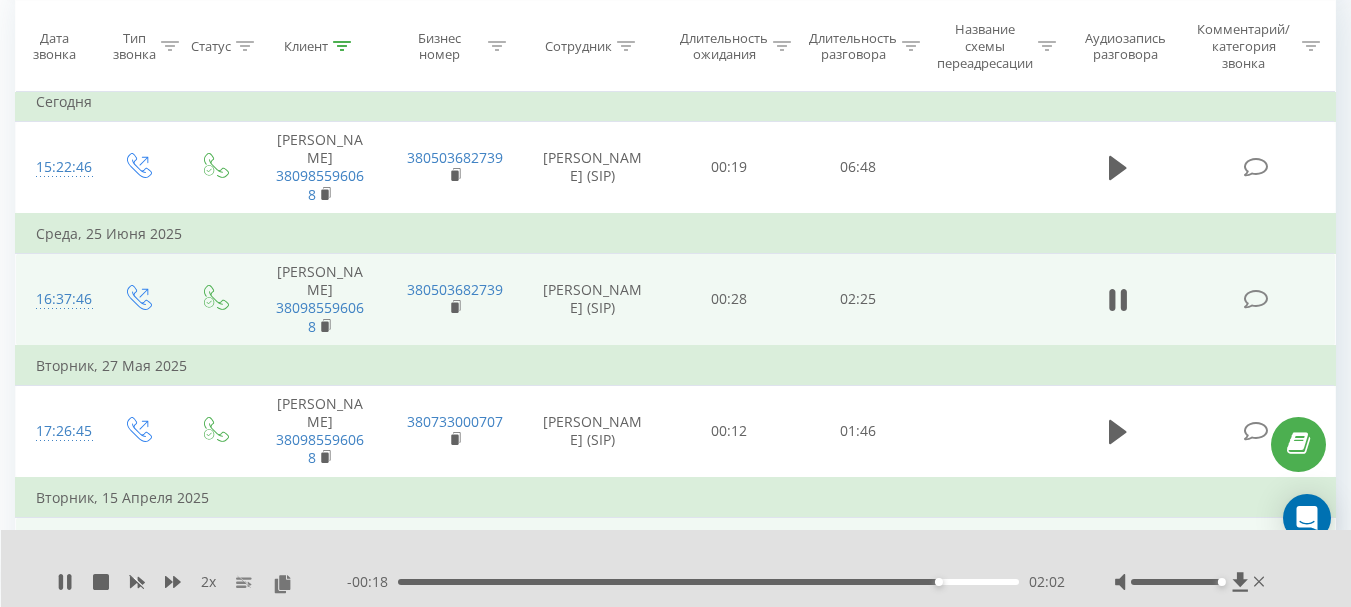 click on "2 x" at bounding box center [208, 582] 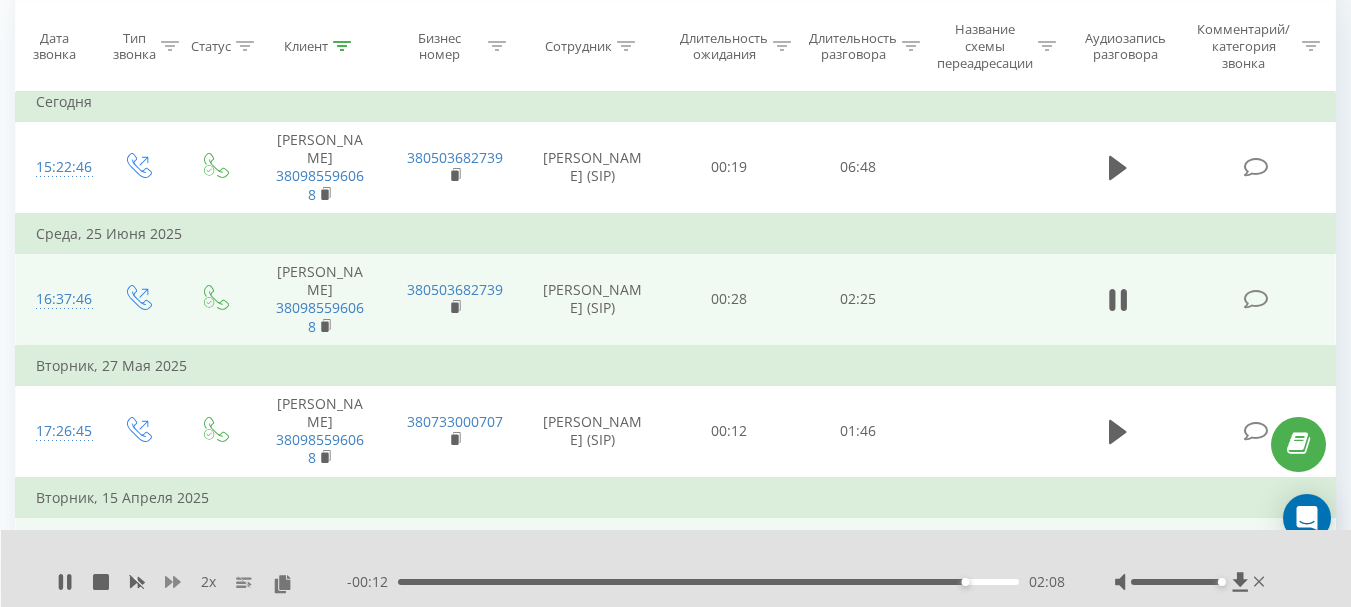 click 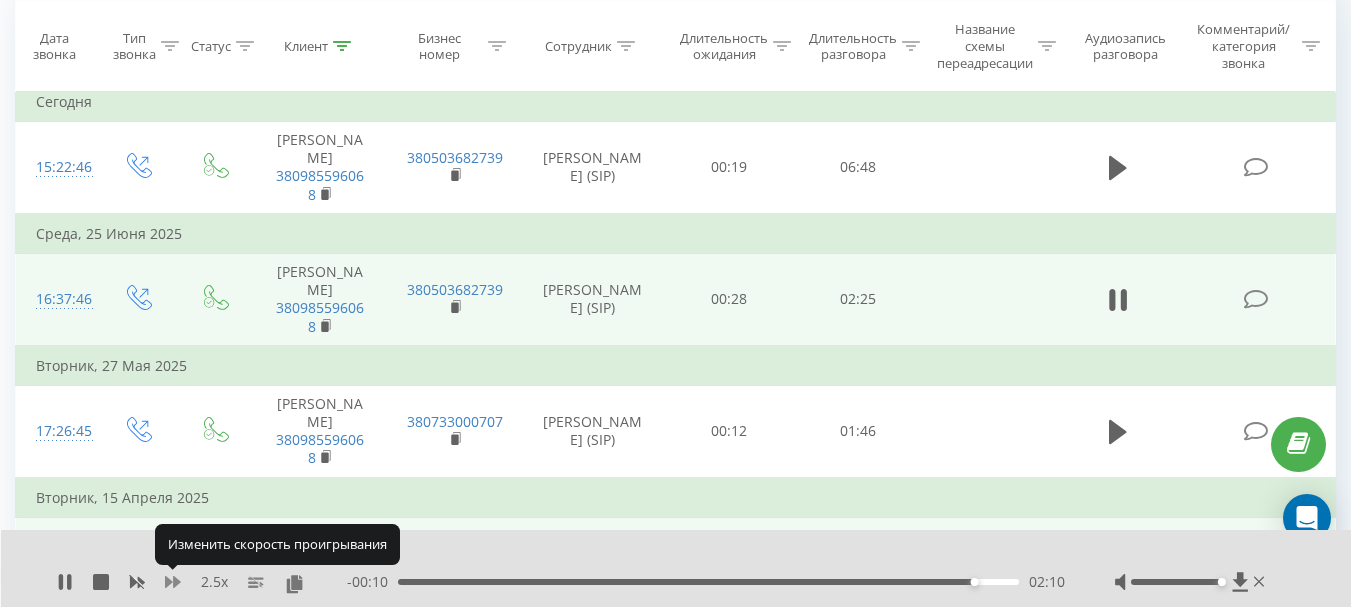 click 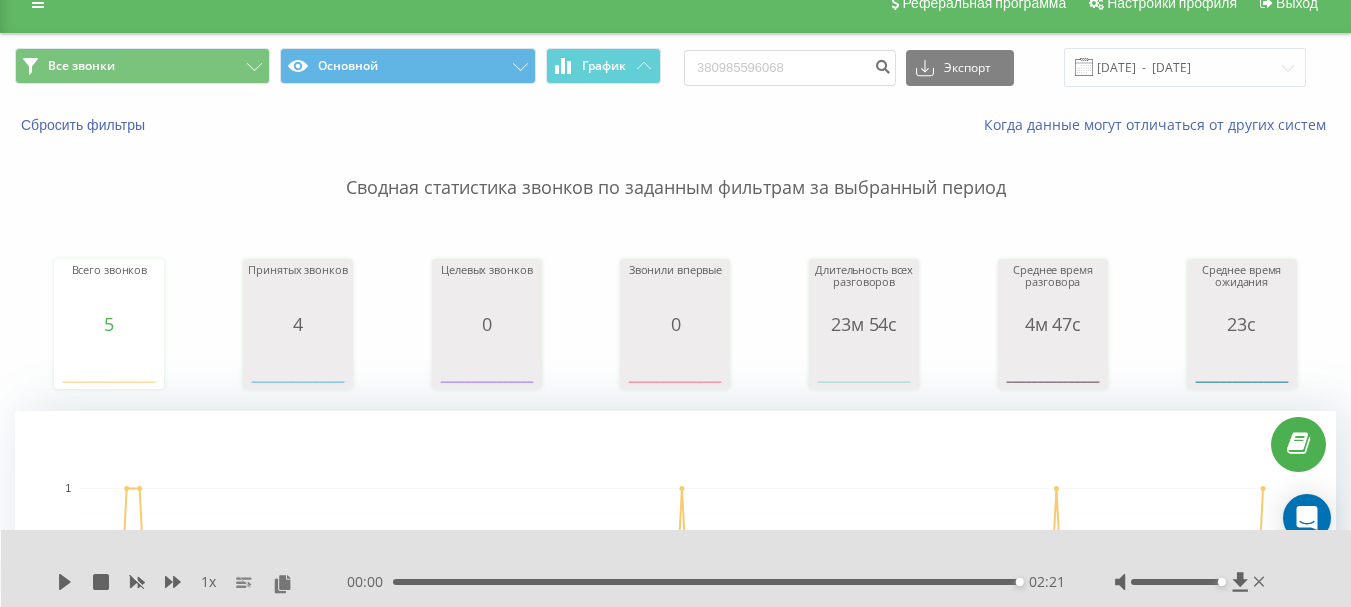 scroll, scrollTop: 0, scrollLeft: 0, axis: both 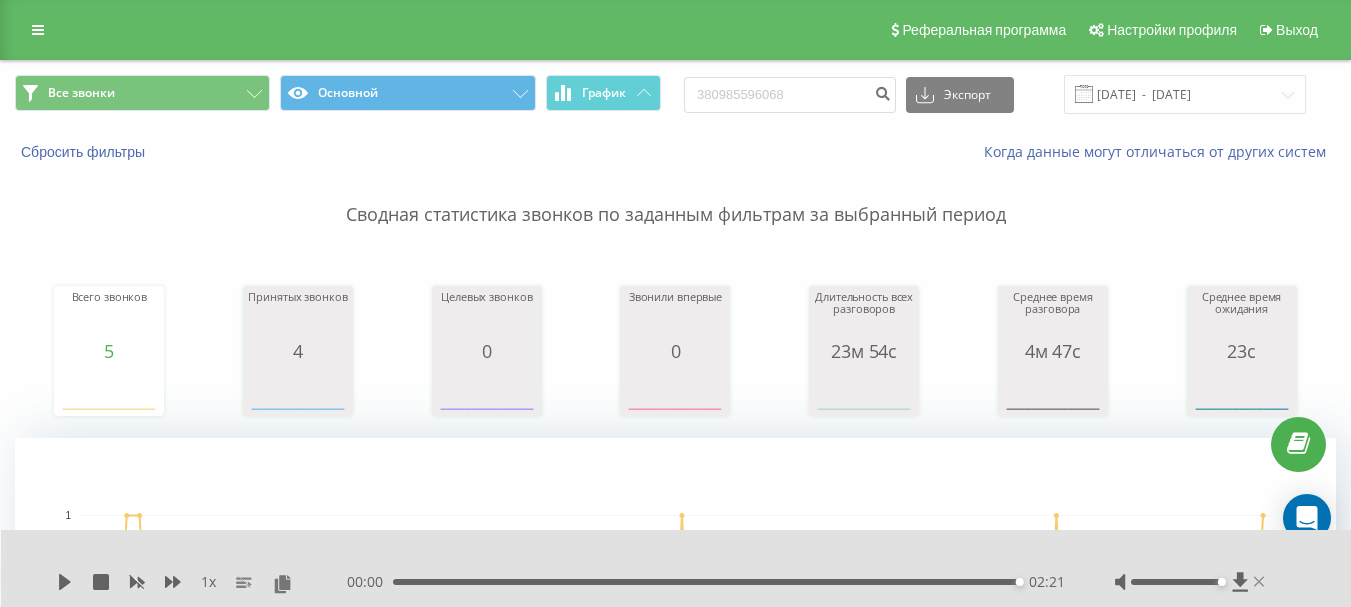 click at bounding box center (1192, 582) 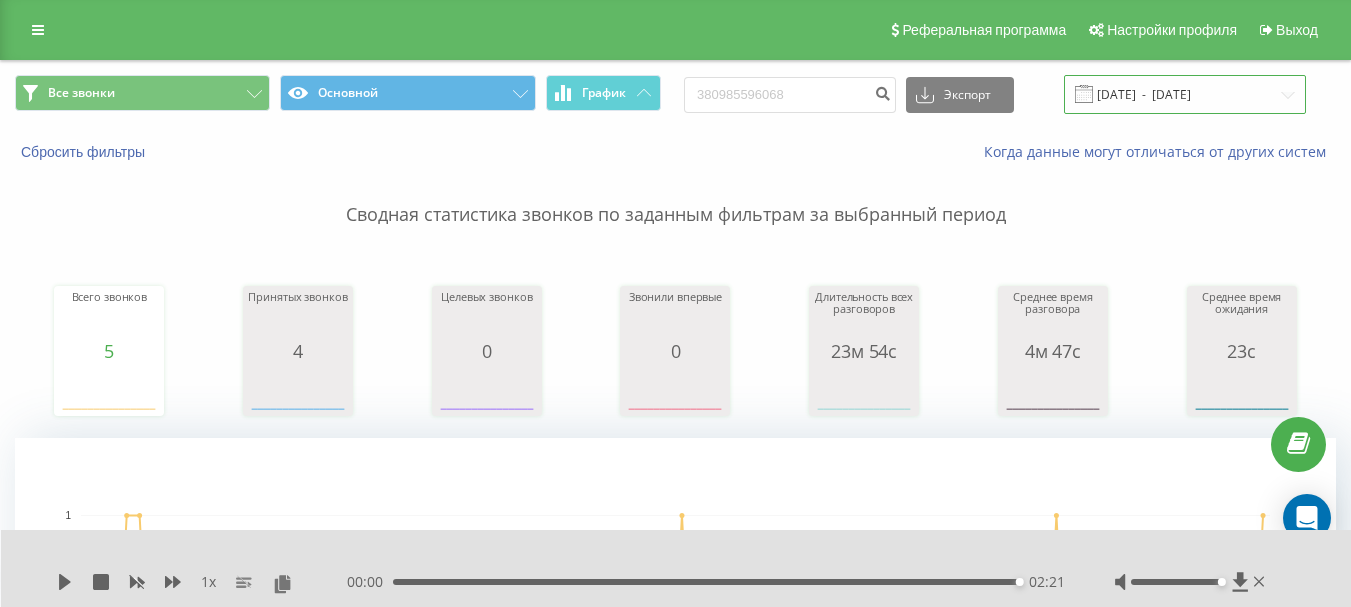 click on "11.04.2025  -  11.07.2025" at bounding box center (1185, 94) 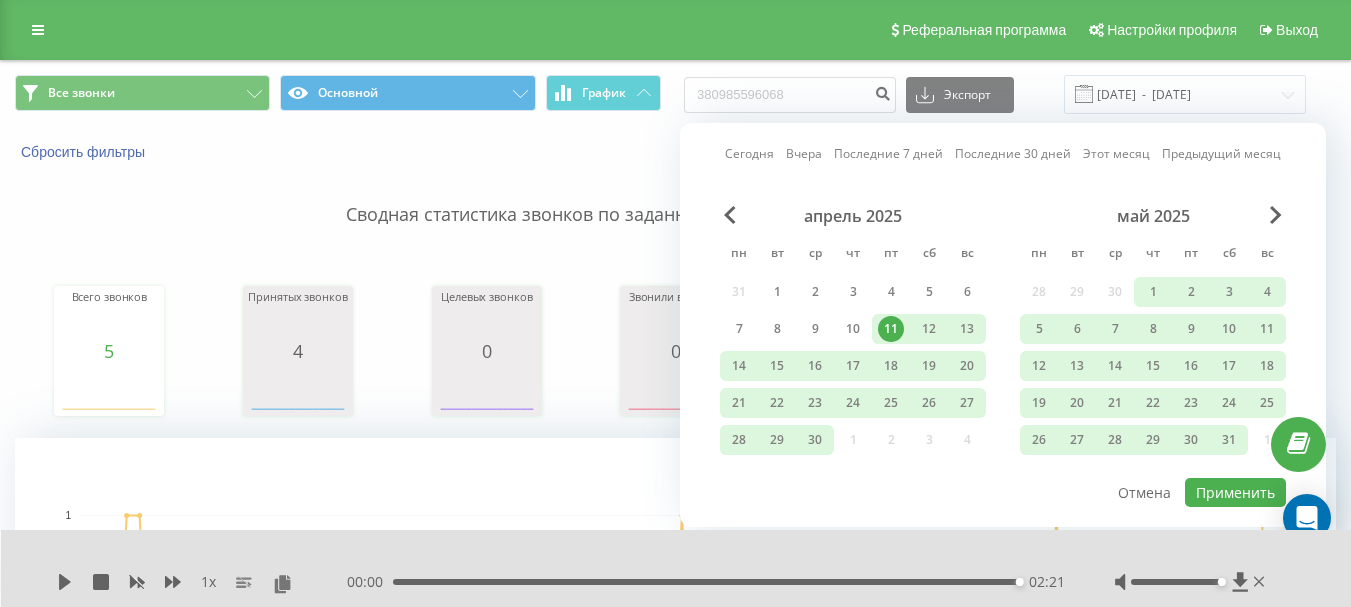 click on "Сегодня" at bounding box center [749, 153] 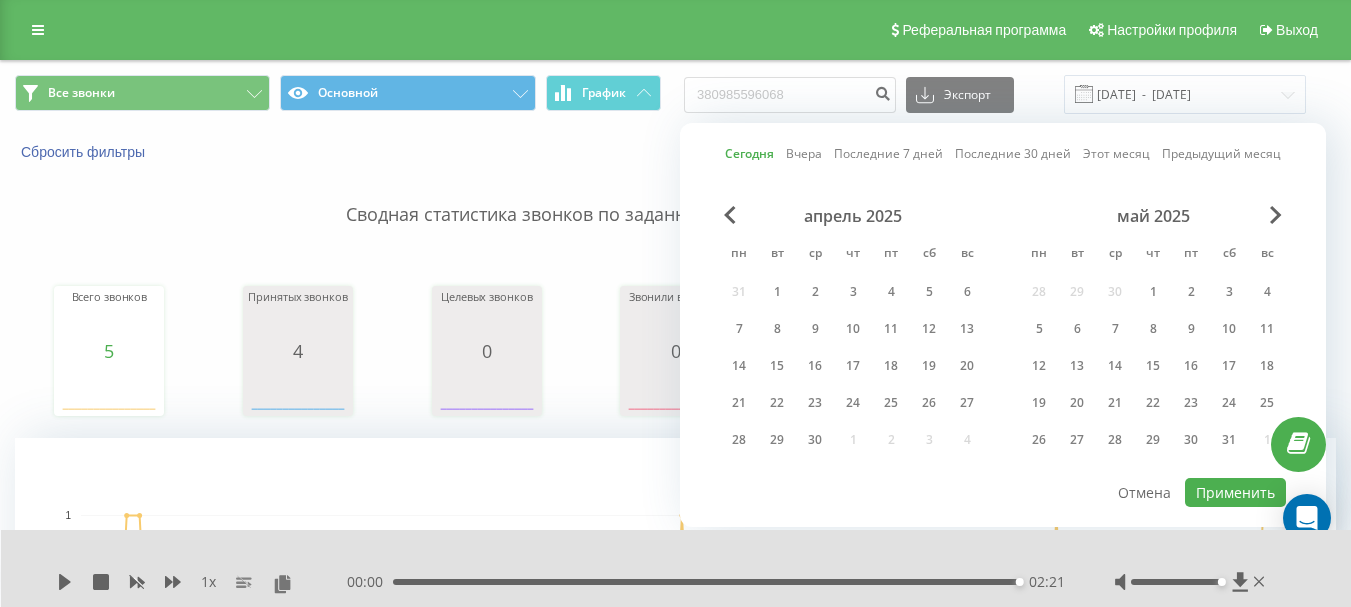 click on "Сегодня" at bounding box center (749, 153) 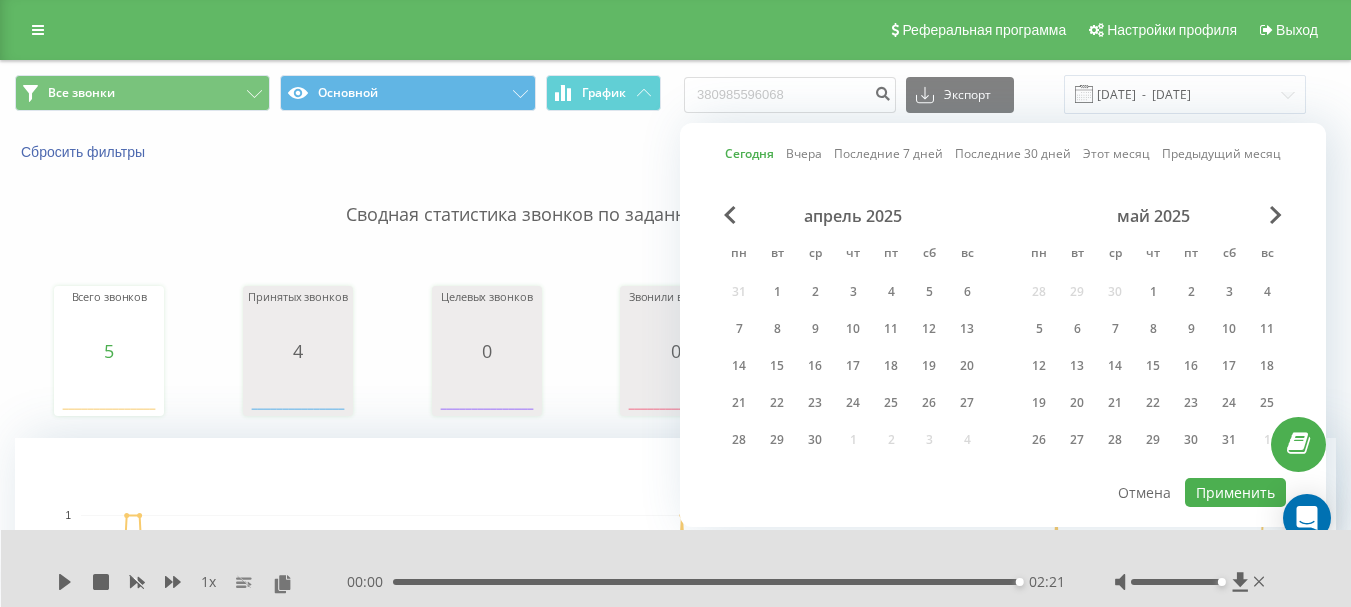 click on "Сегодня" at bounding box center [749, 153] 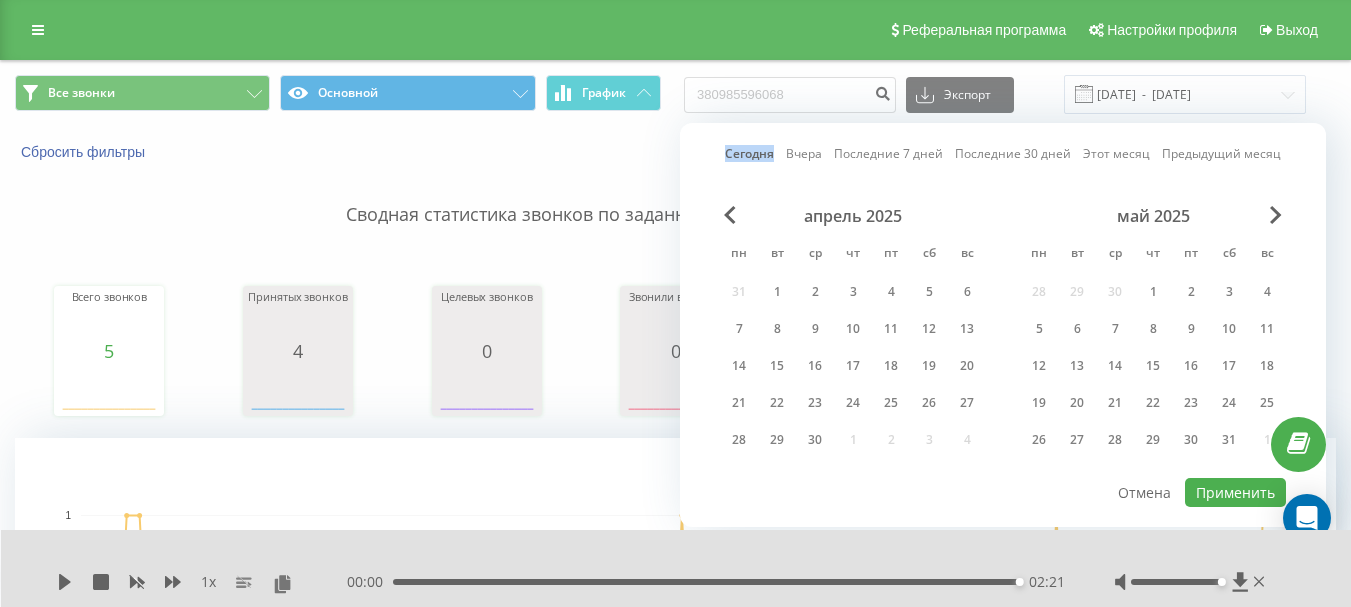 click on "Сегодня" at bounding box center (749, 153) 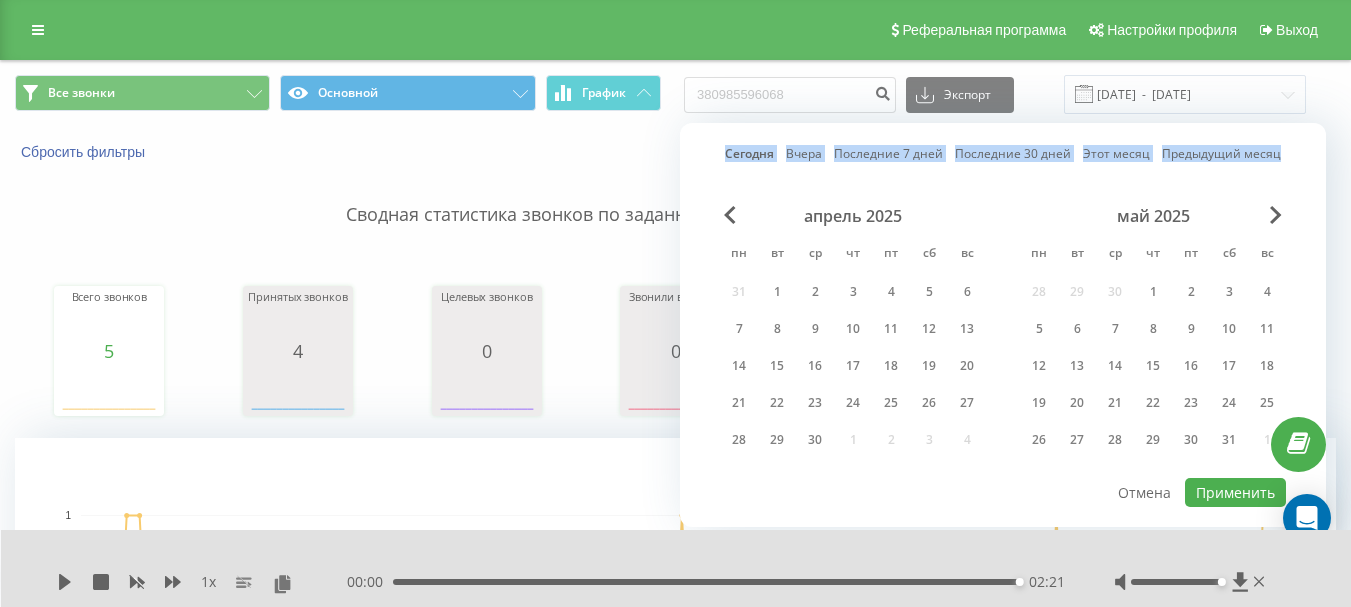 click on "Сегодня" at bounding box center [749, 153] 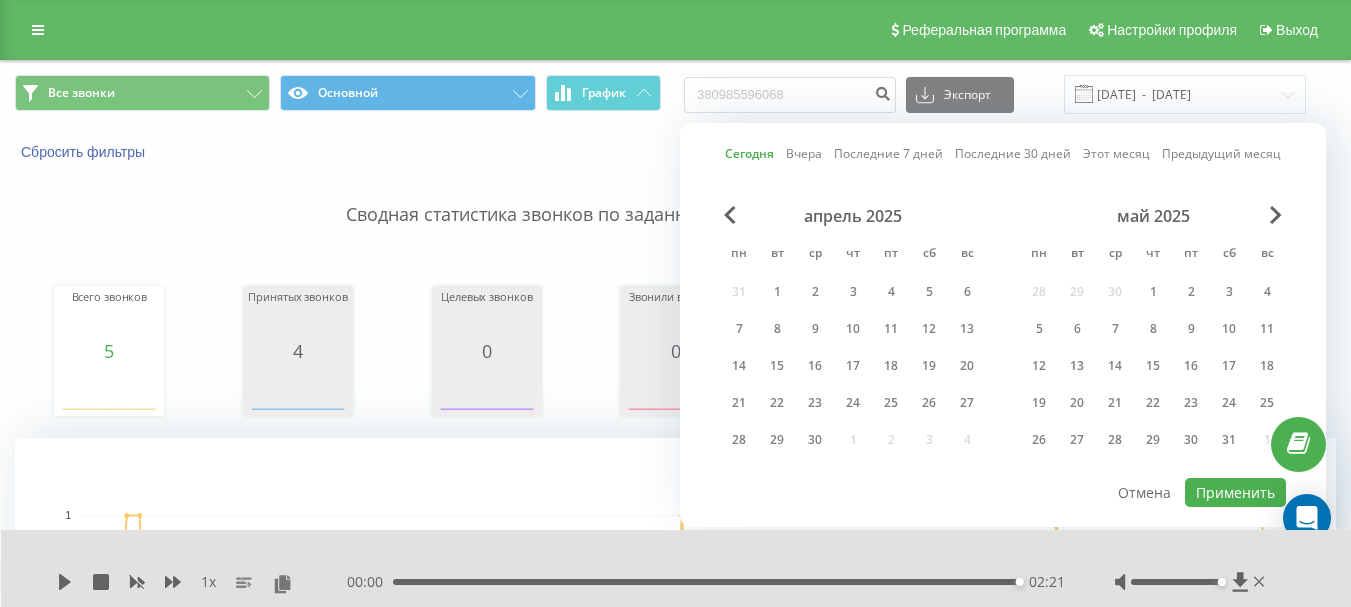 click on "Сегодня Вчера Последние 7 дней Последние 30 дней Этот месяц Предыдущий месяц апрель 2025 пн вт ср чт пт сб вс 31 1 2 3 4 5 6 7 8 9 10 11 12 13 14 15 16 17 18 19 20 21 22 23 24 25 26 27 28 29 30 1 2 3 4 май 2025 пн вт ср чт пт сб вс 28 29 30 1 2 3 4 5 6 7 8 9 10 11 12 13 14 15 16 17 18 19 20 21 22 23 24 25 26 27 28 29 30 31 1 Применить Отмена" at bounding box center (1003, 325) 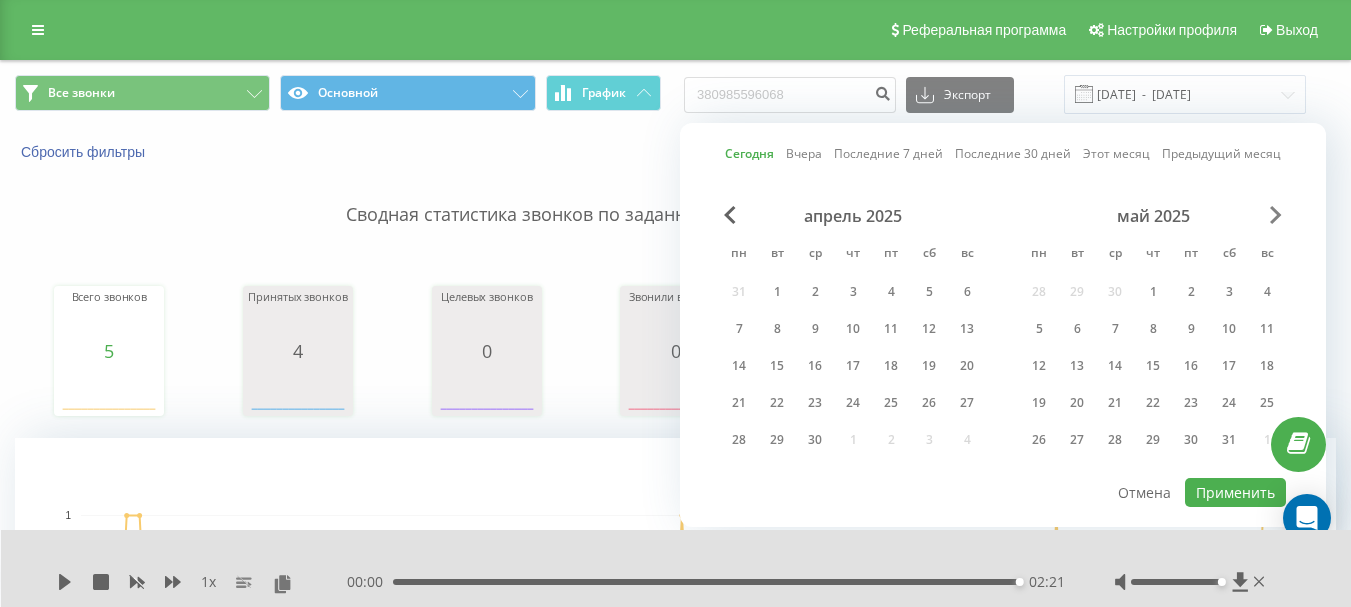 click at bounding box center [1276, 215] 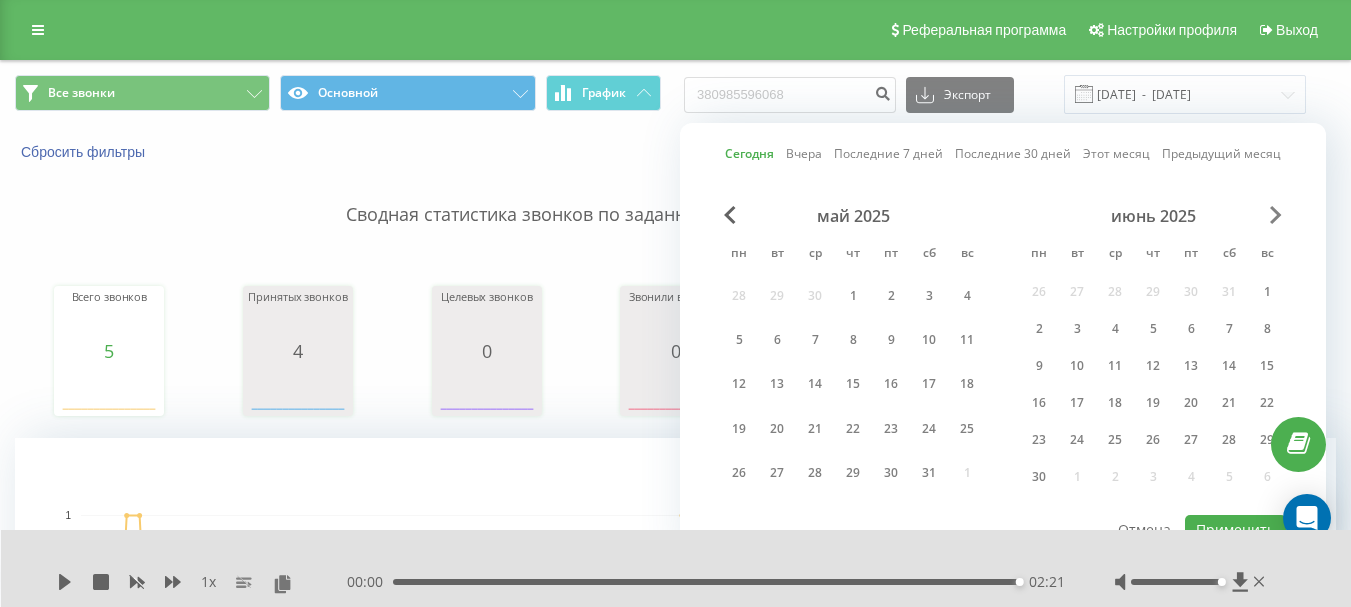 click at bounding box center (1276, 215) 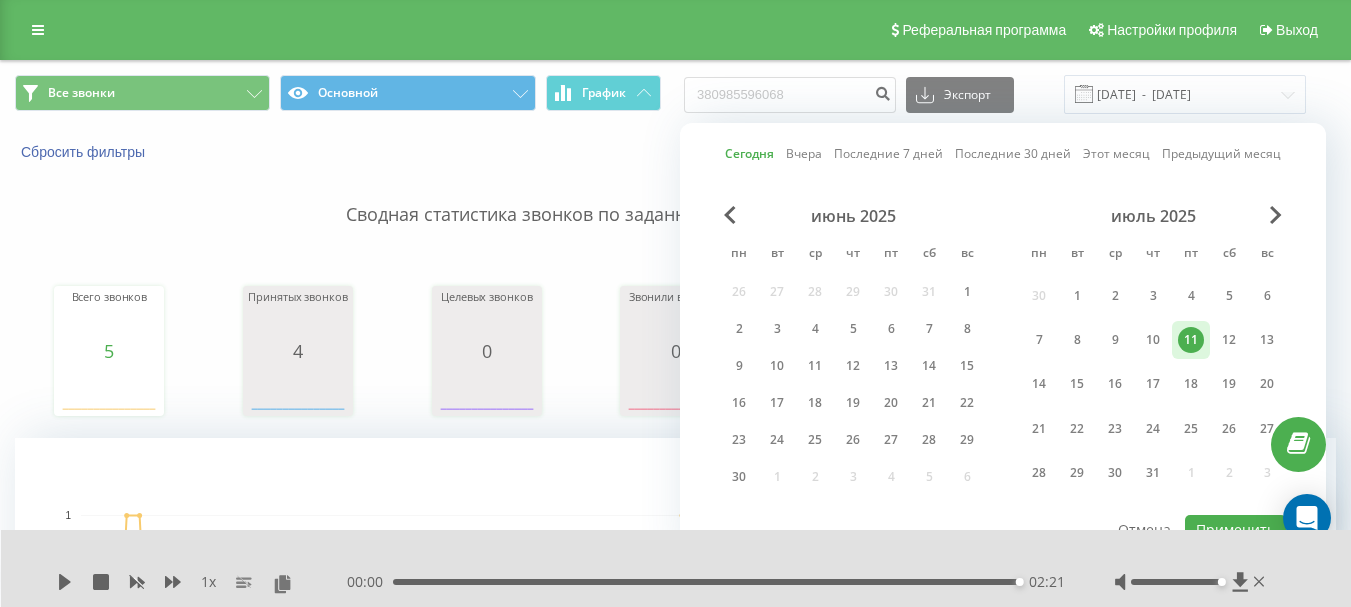 click on "11" at bounding box center (1191, 340) 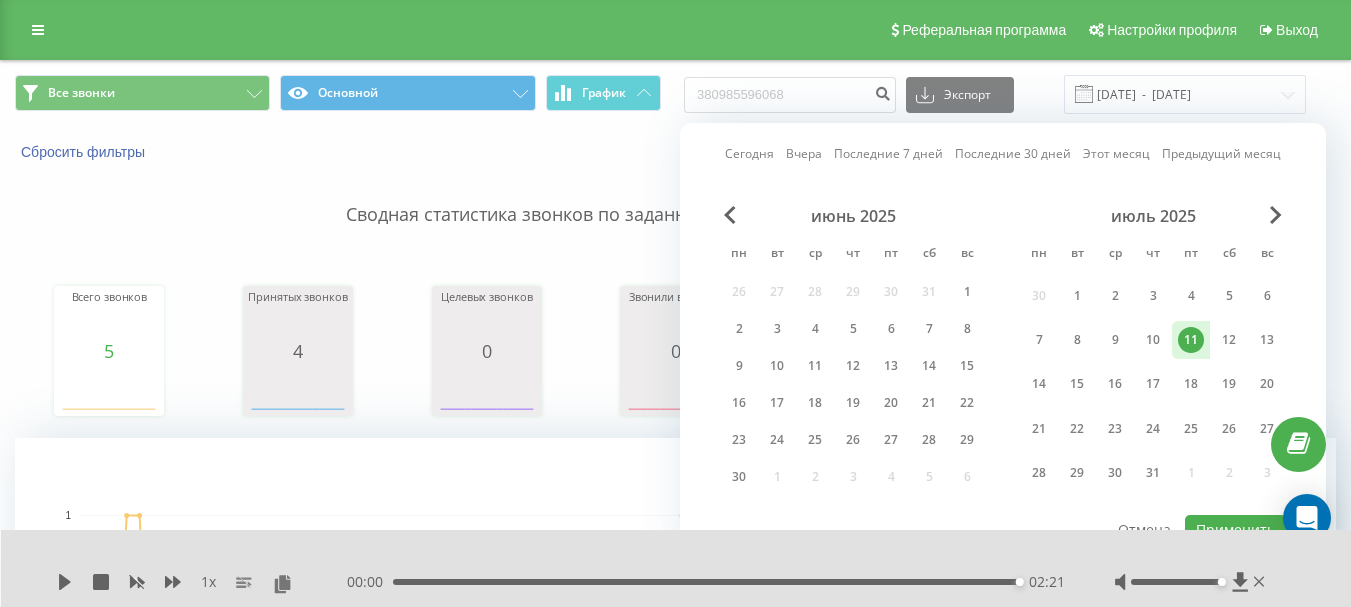 click on "11" at bounding box center [1191, 340] 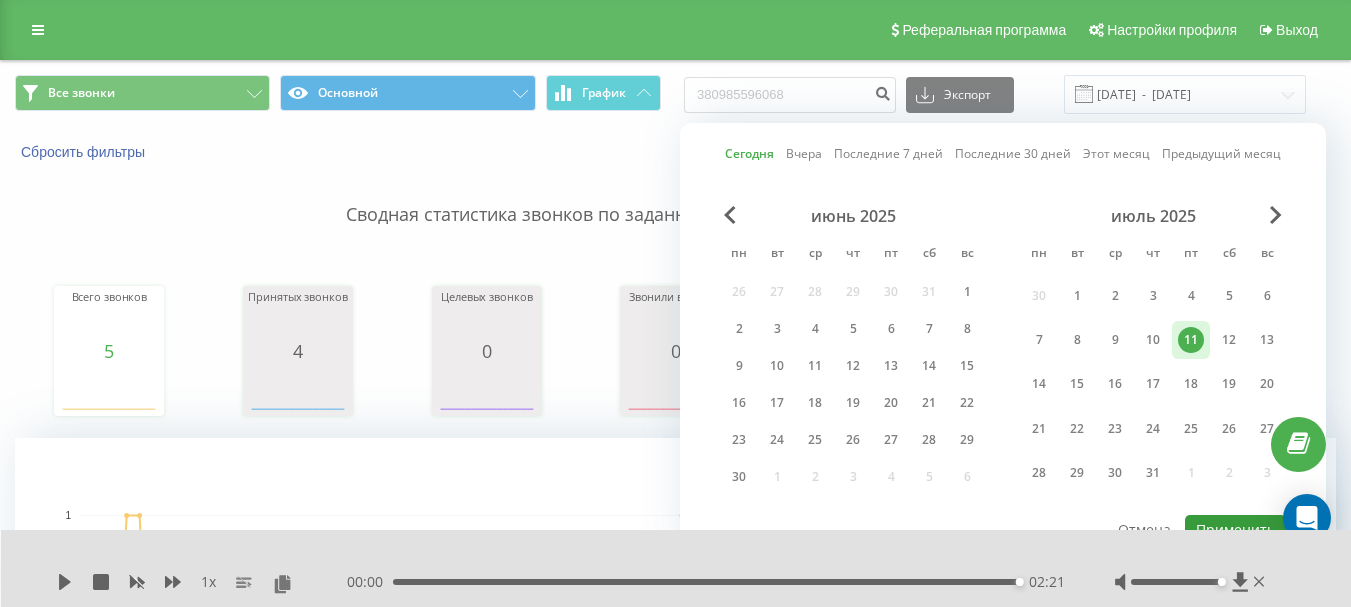 click on "Применить" at bounding box center (1235, 529) 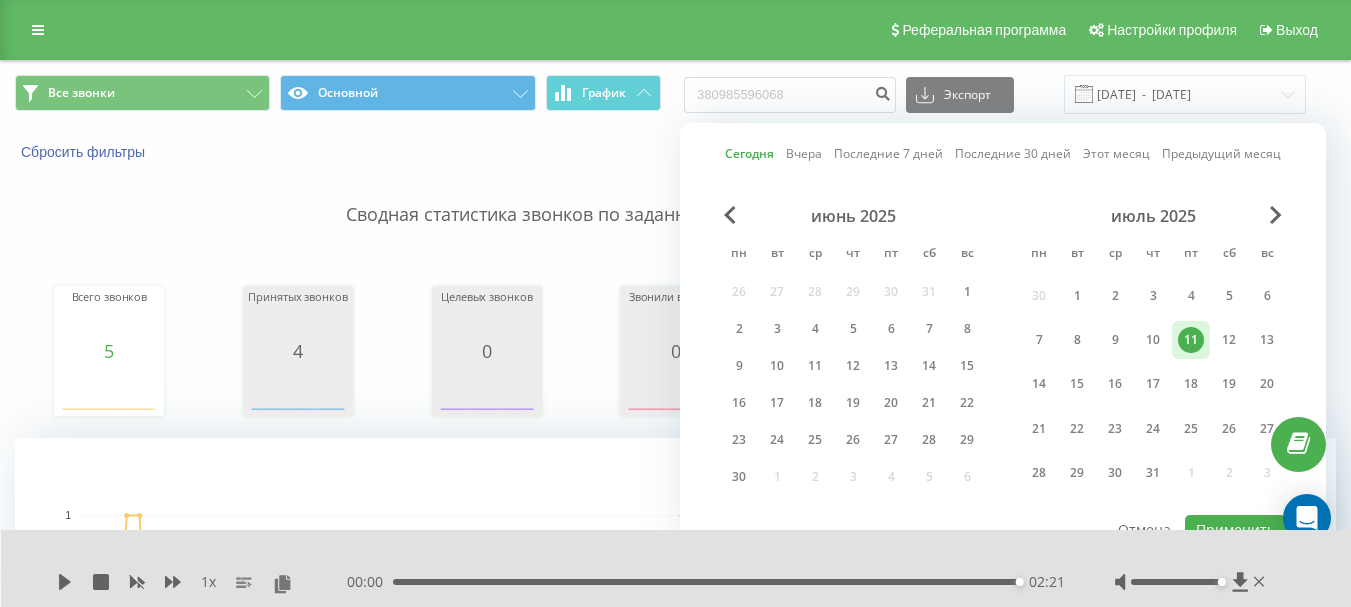 type on "[DATE]  -  [DATE]" 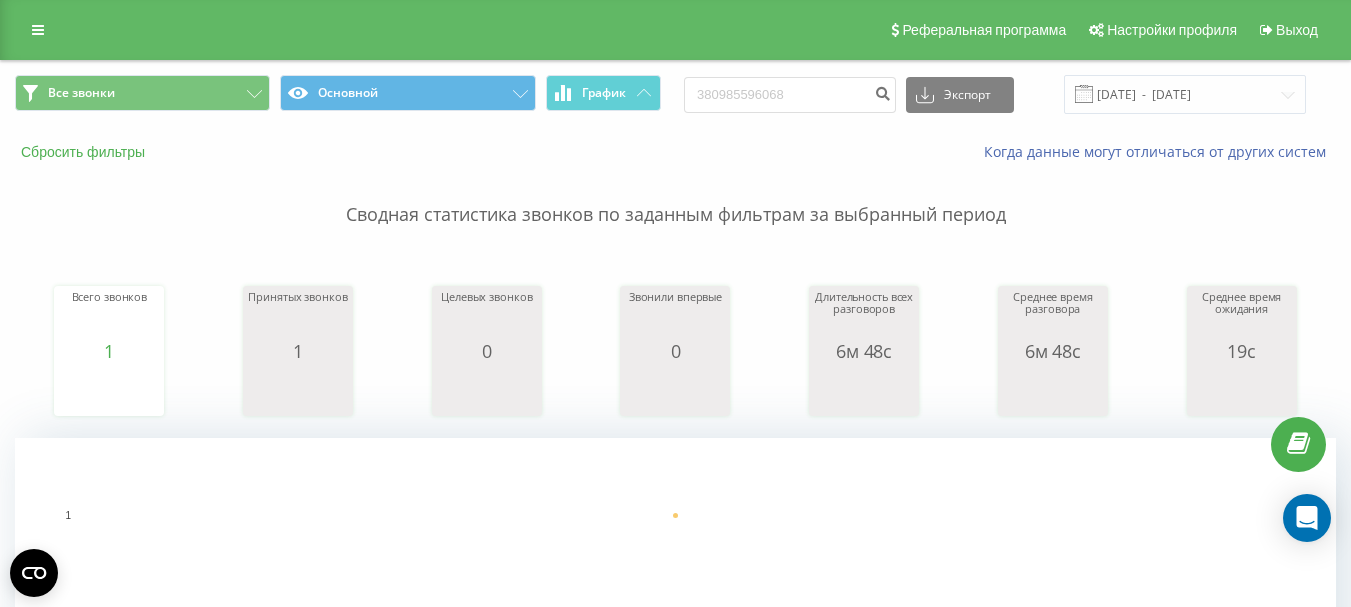 click on "Сбросить фильтры" at bounding box center (85, 152) 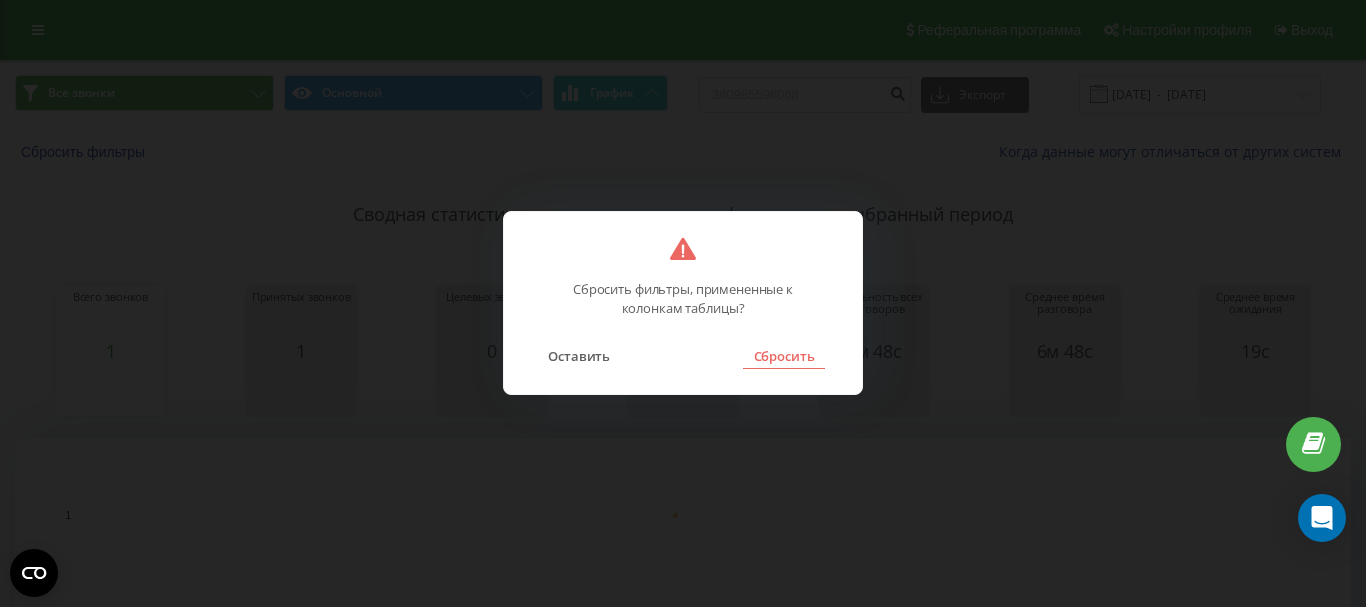 click on "Сбросить" at bounding box center [783, 356] 